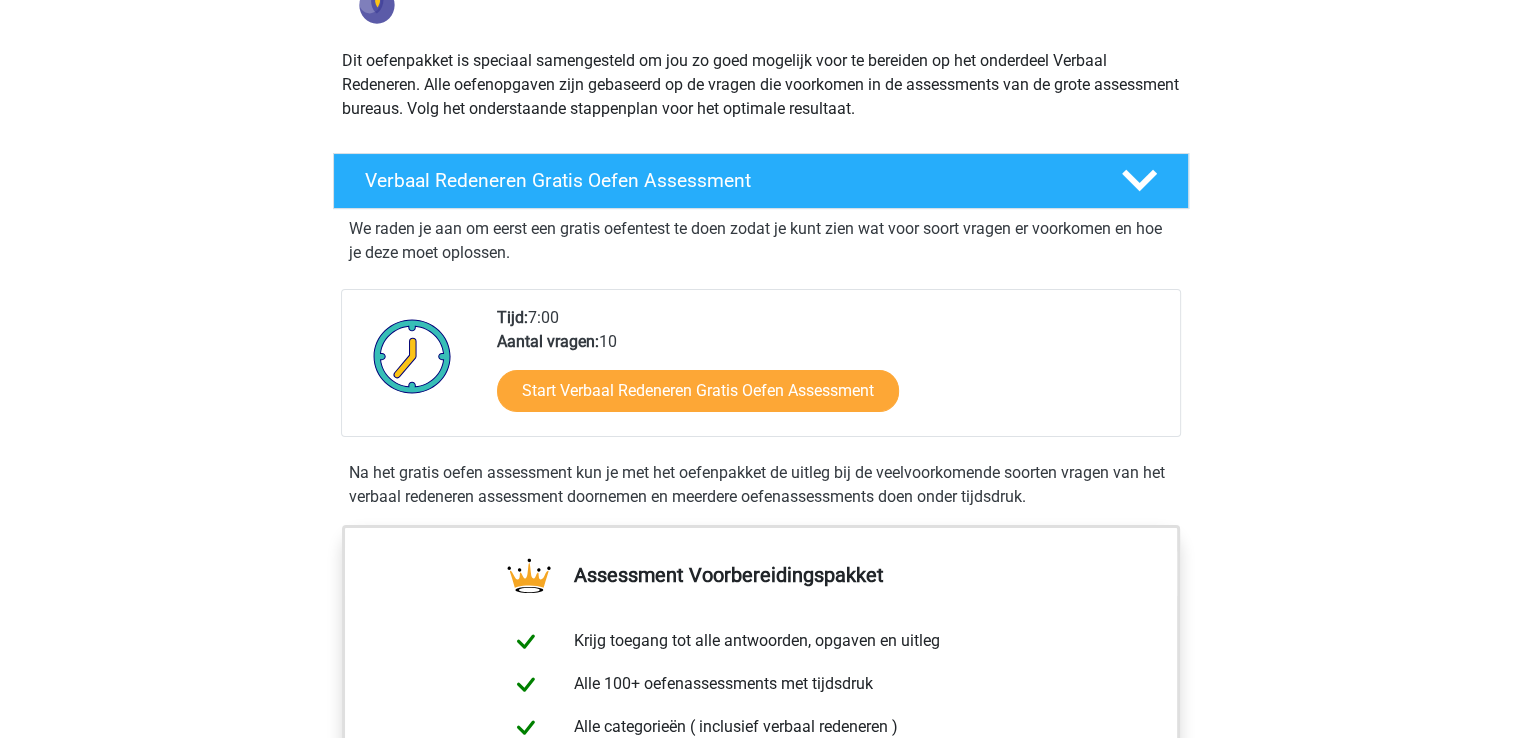 scroll, scrollTop: 100, scrollLeft: 0, axis: vertical 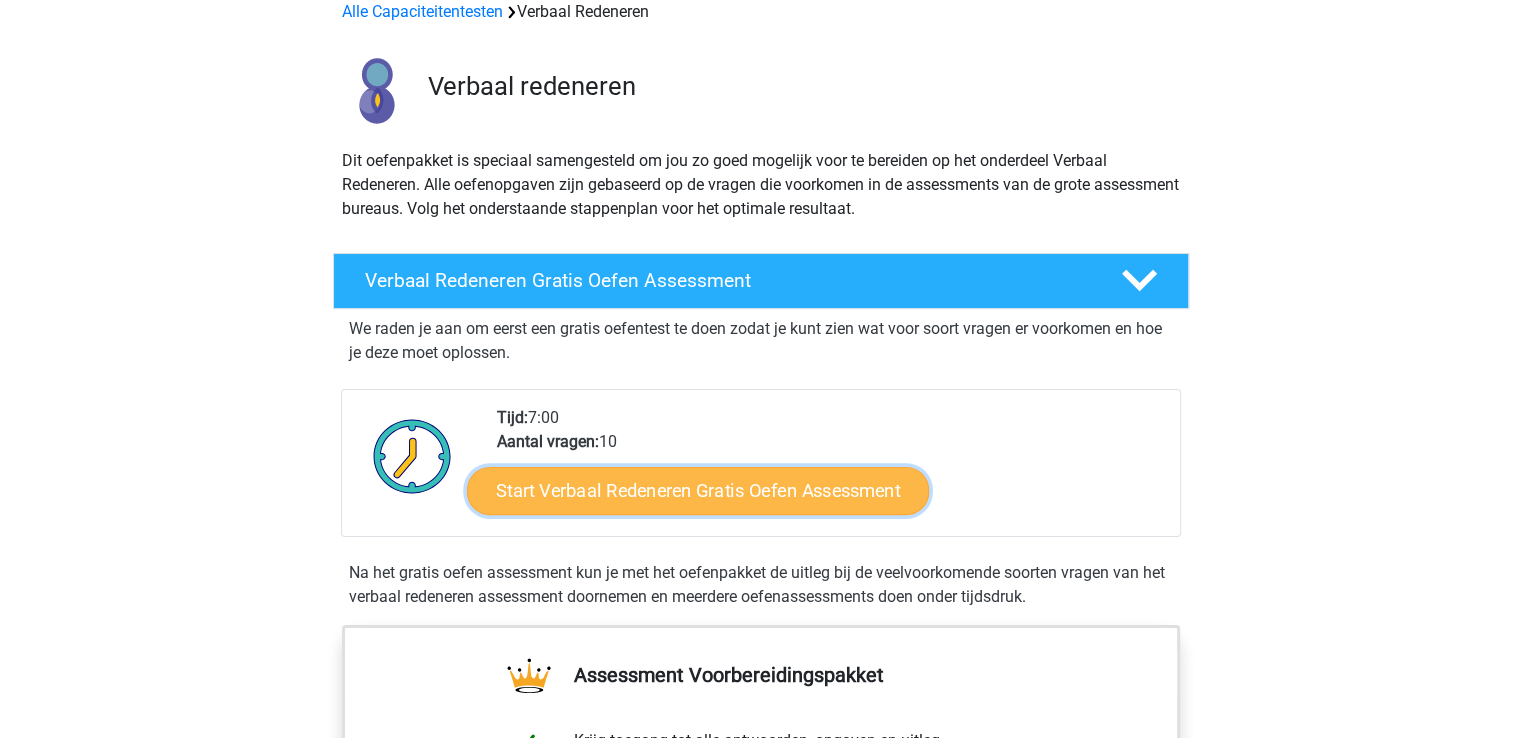 click on "Start Verbaal Redeneren
Gratis Oefen Assessment" at bounding box center (698, 491) 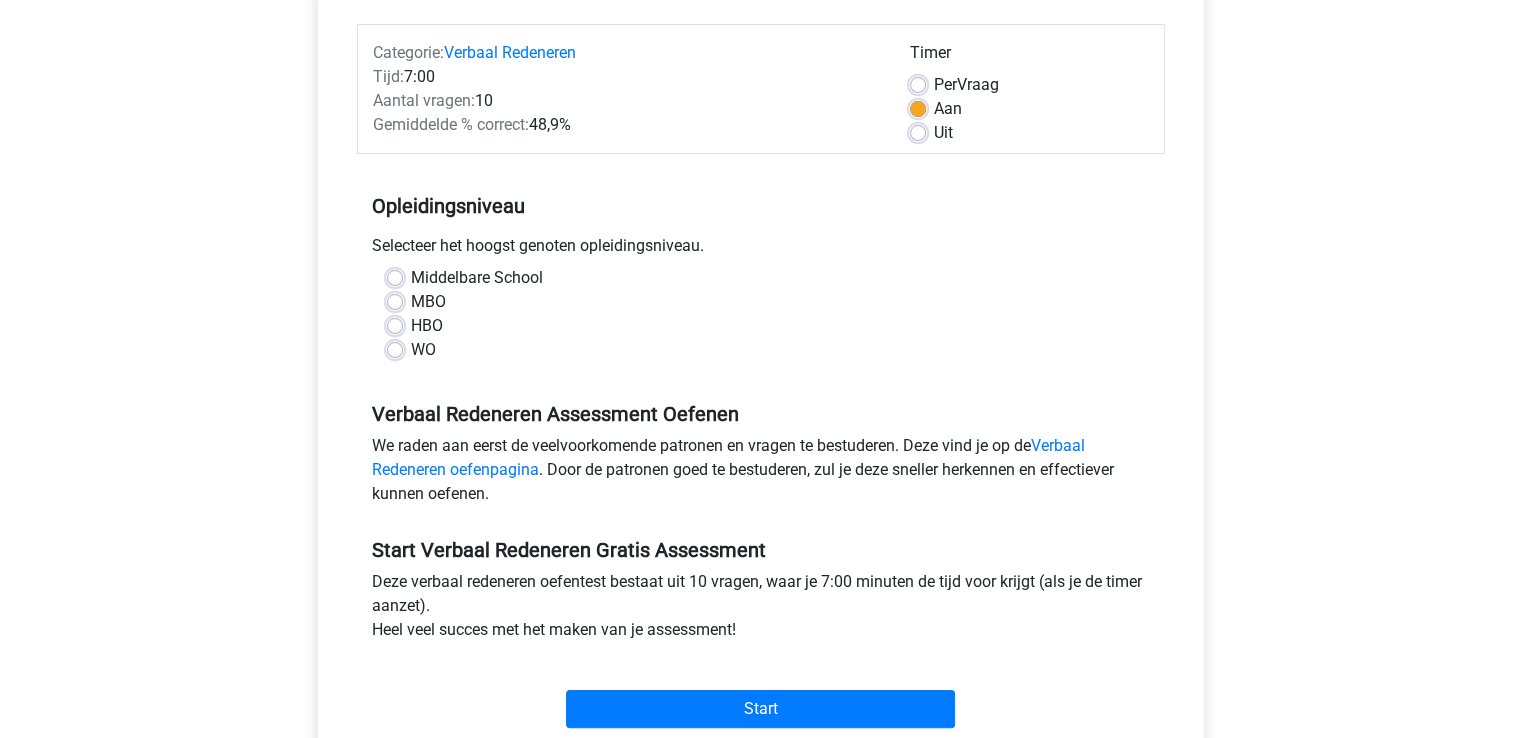 scroll, scrollTop: 300, scrollLeft: 0, axis: vertical 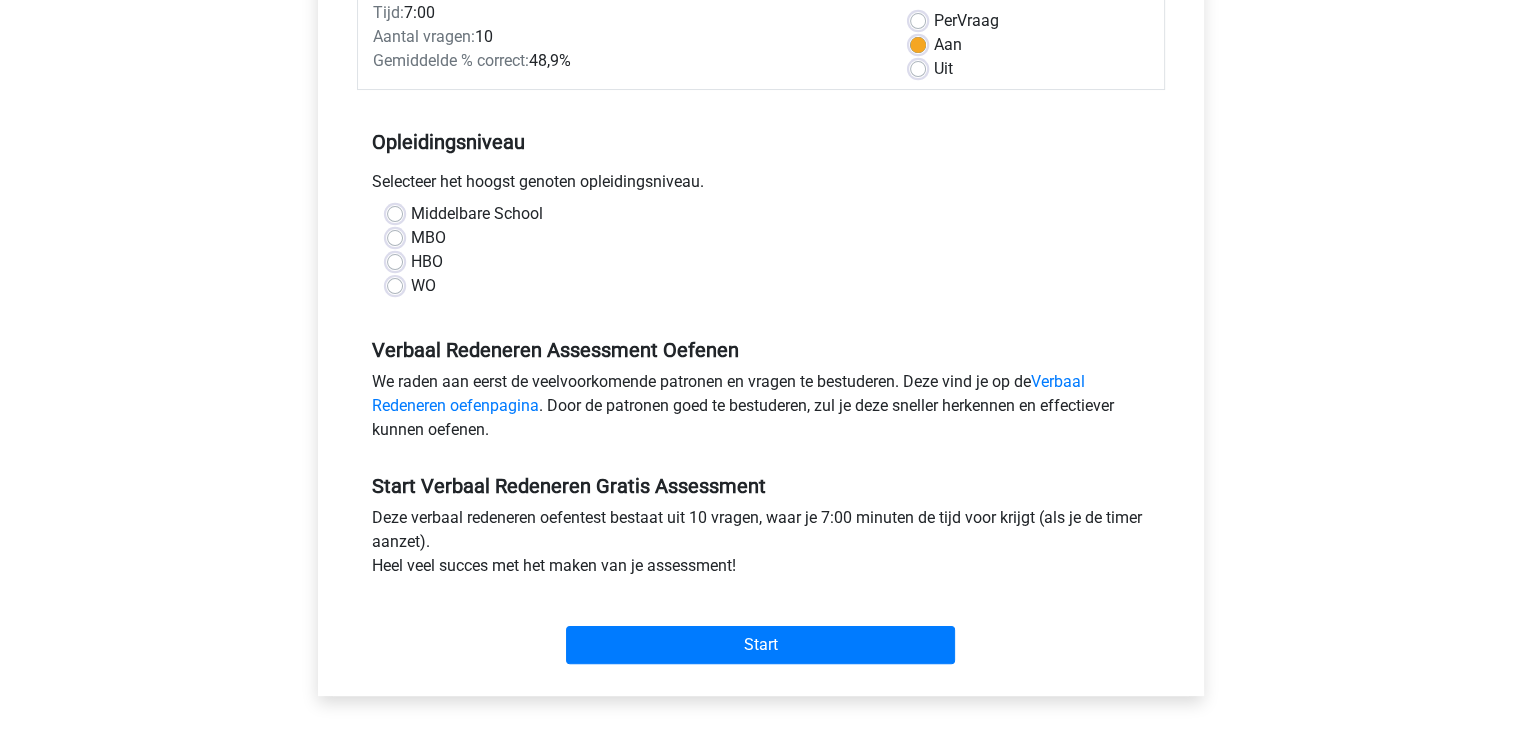 click on "WO" at bounding box center (423, 286) 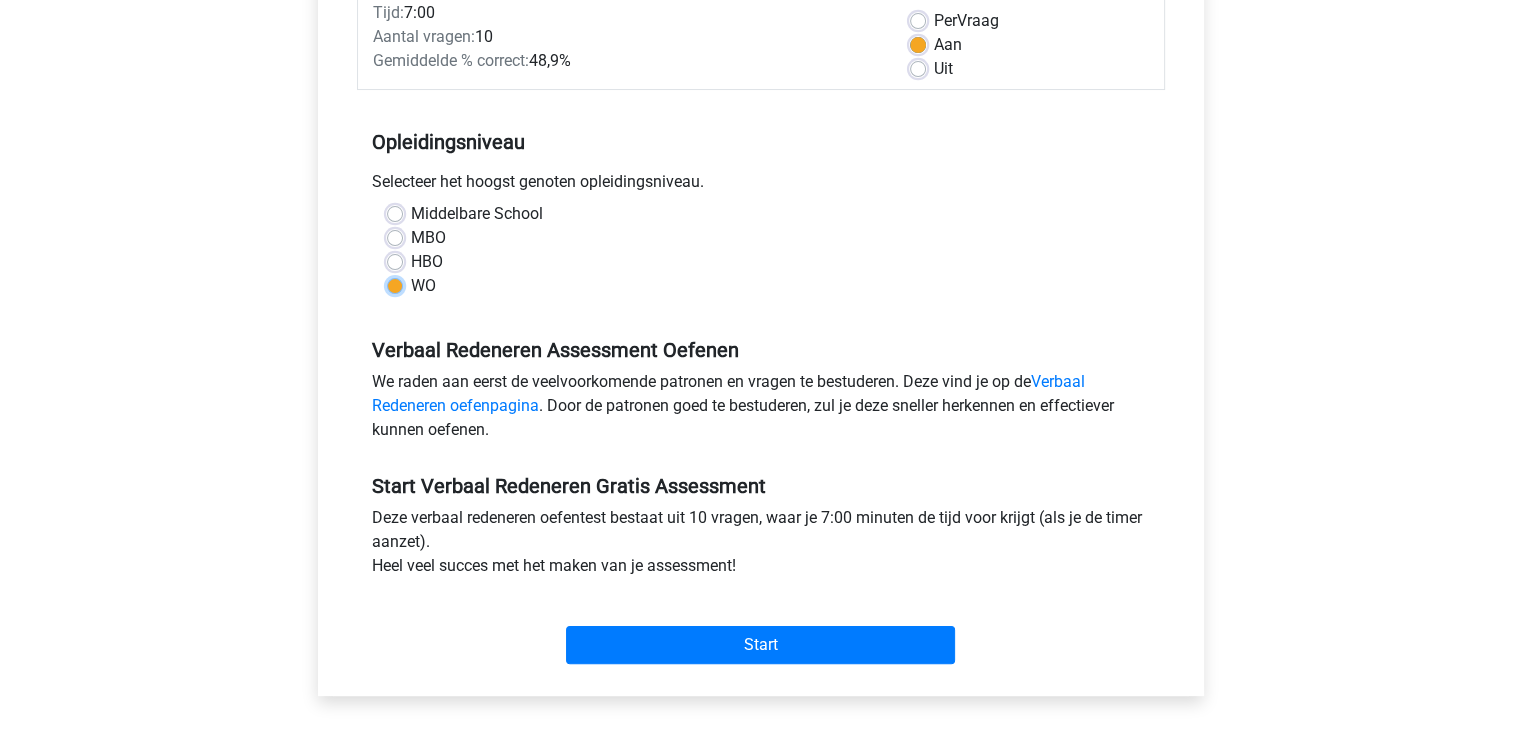 radio on "true" 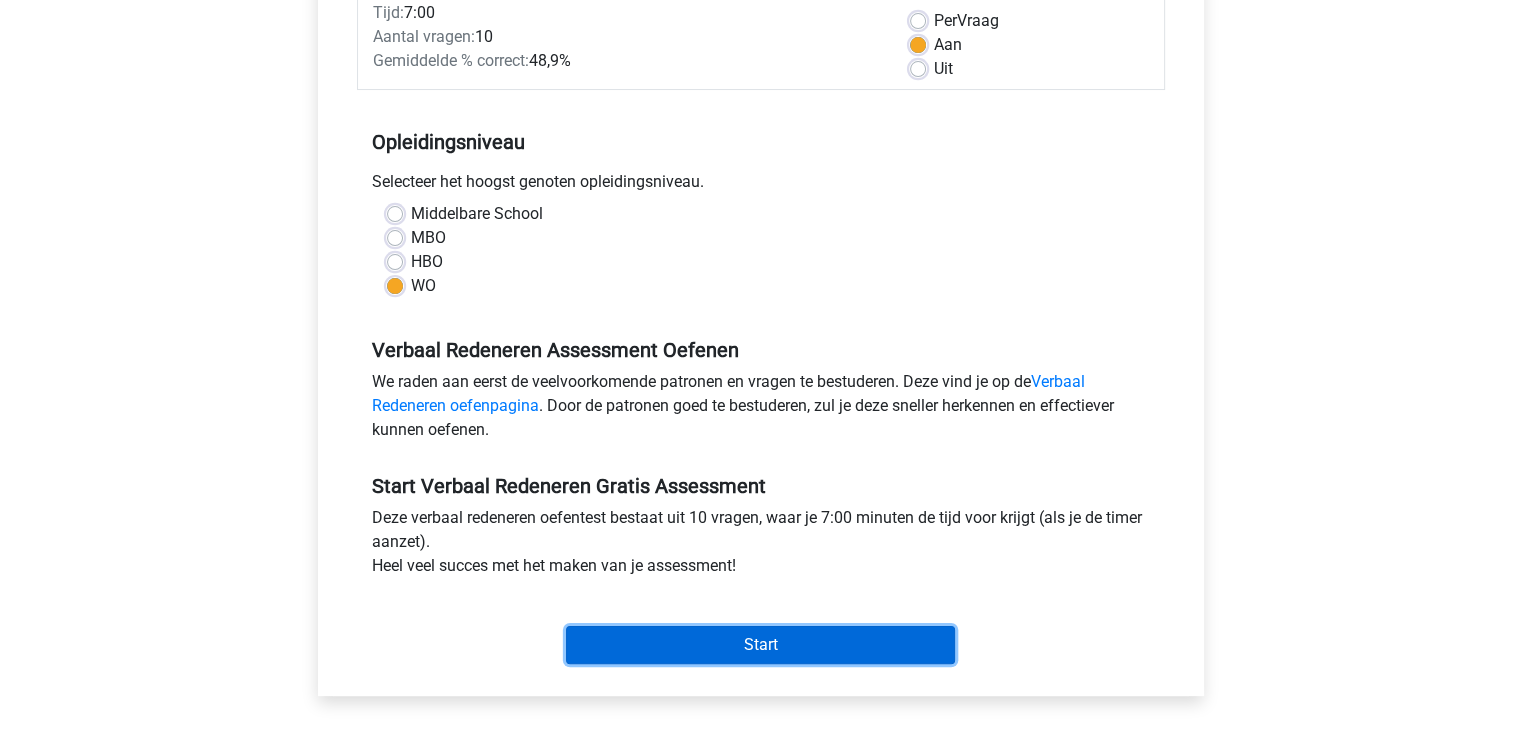 click on "Start" at bounding box center [760, 645] 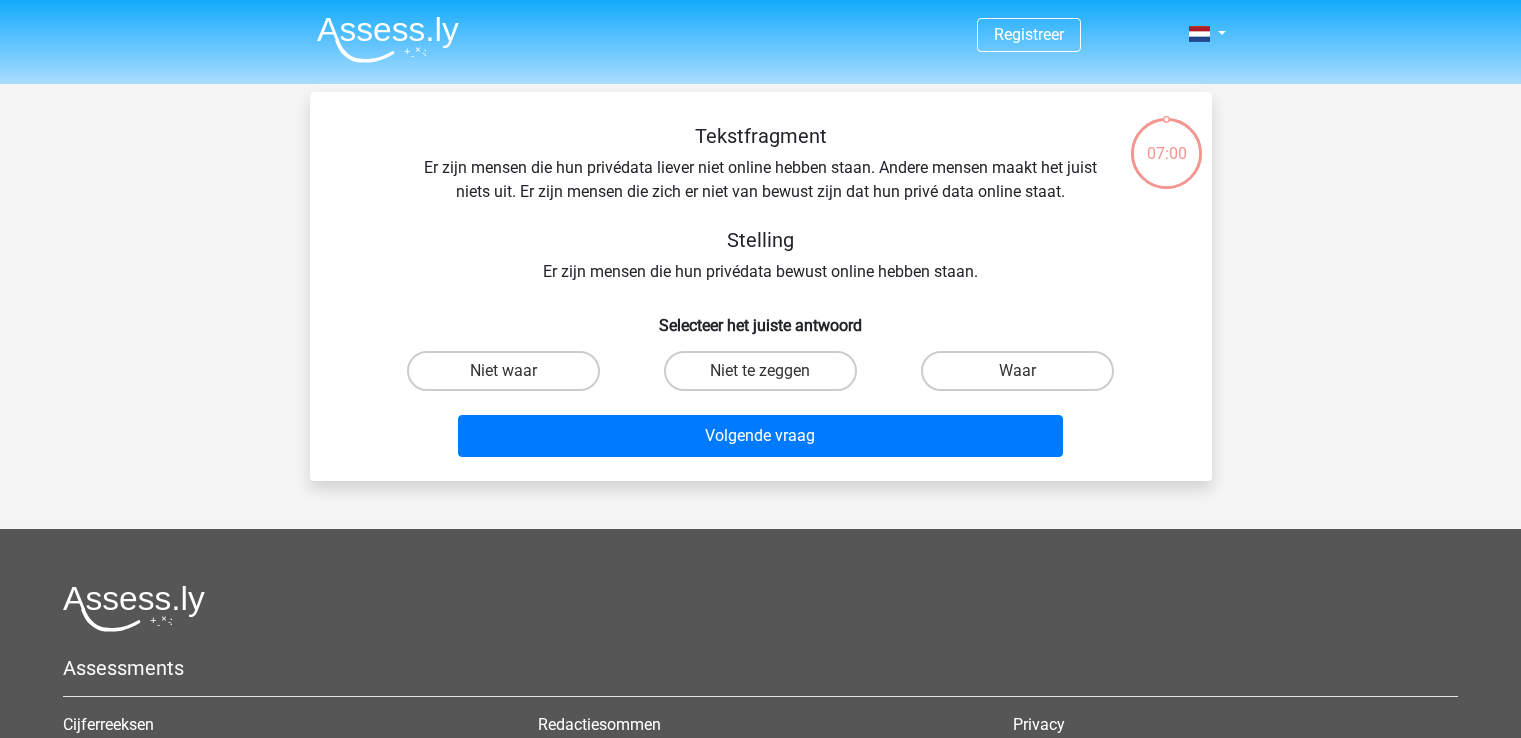 scroll, scrollTop: 0, scrollLeft: 0, axis: both 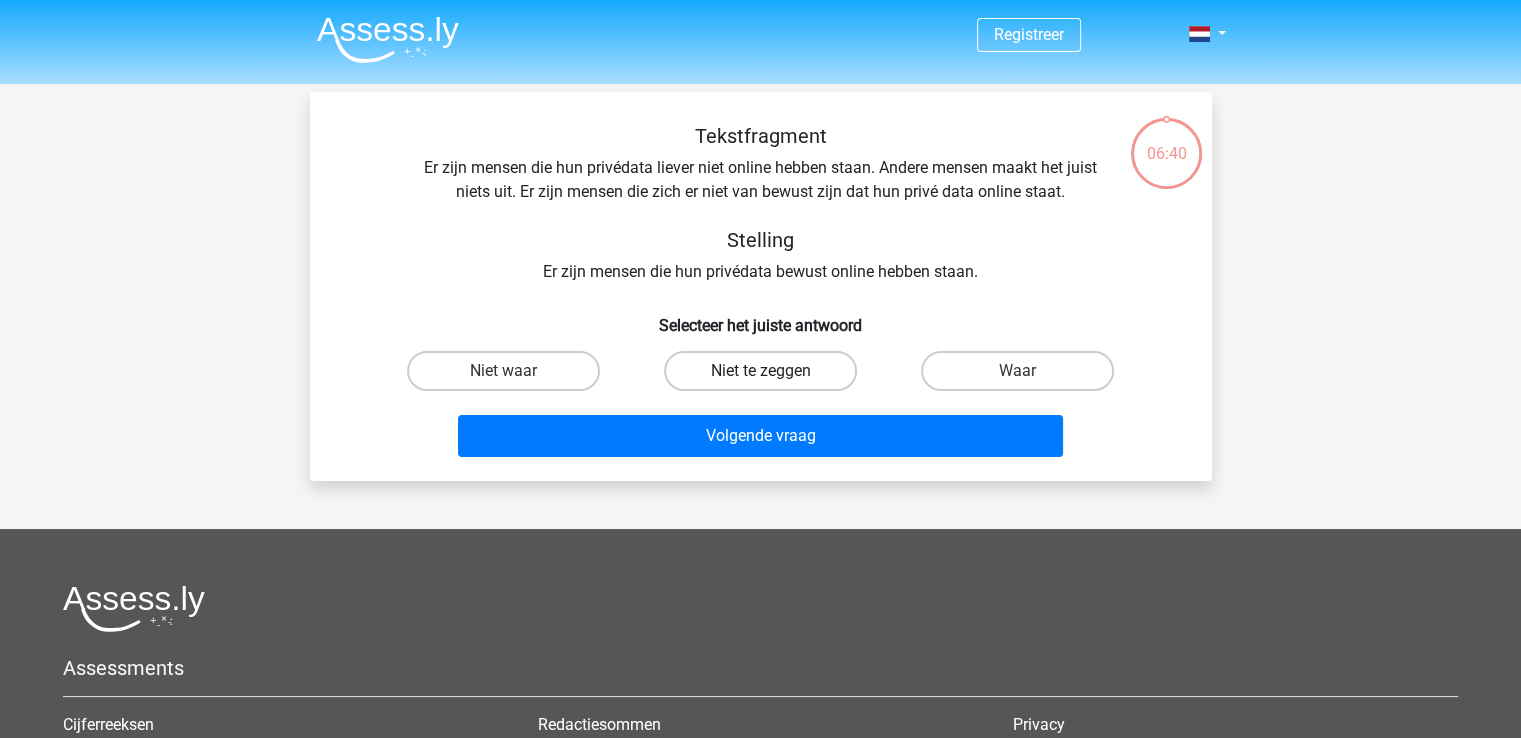drag, startPoint x: 729, startPoint y: 361, endPoint x: 758, endPoint y: 391, distance: 41.725292 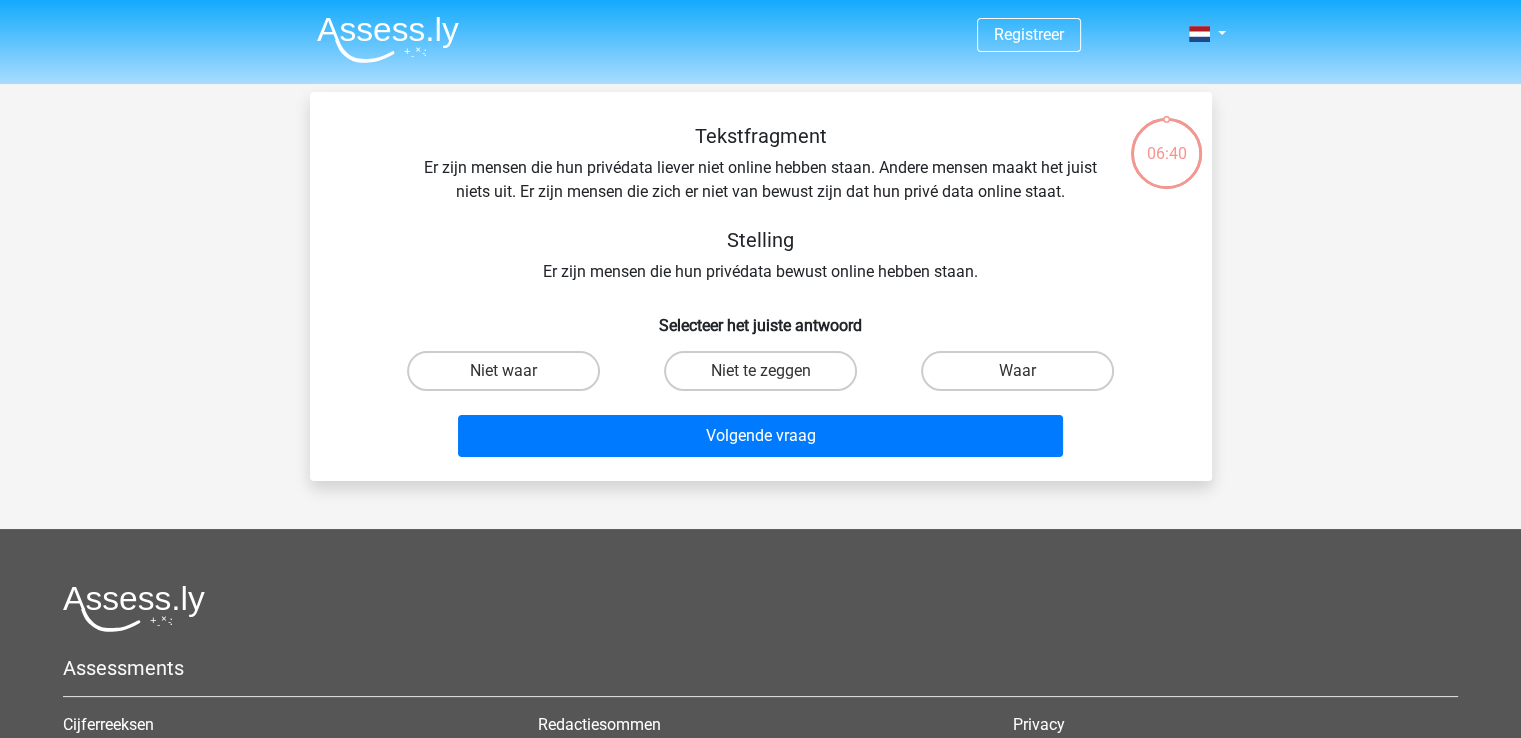 click on "Niet te zeggen" at bounding box center (760, 371) 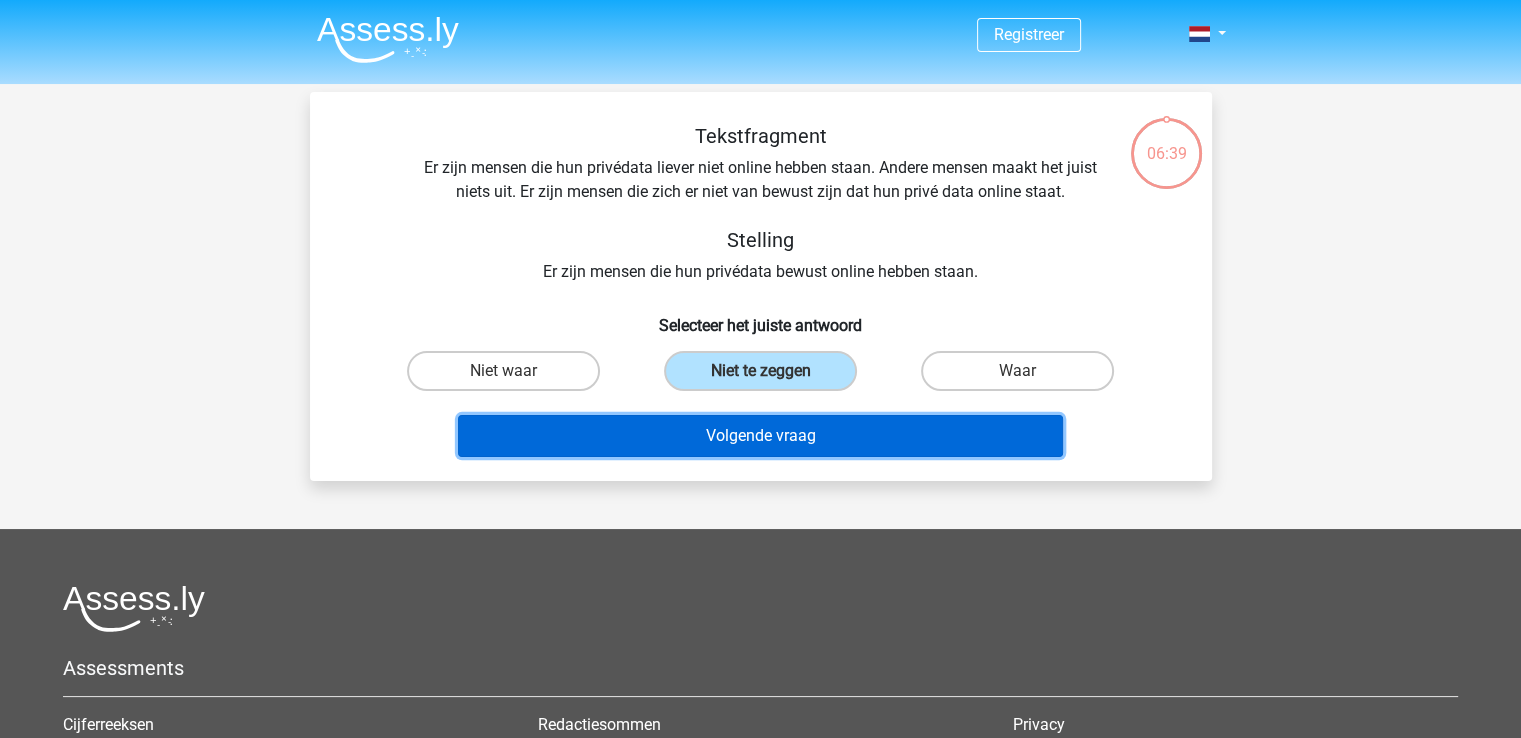 click on "Volgende vraag" at bounding box center (760, 436) 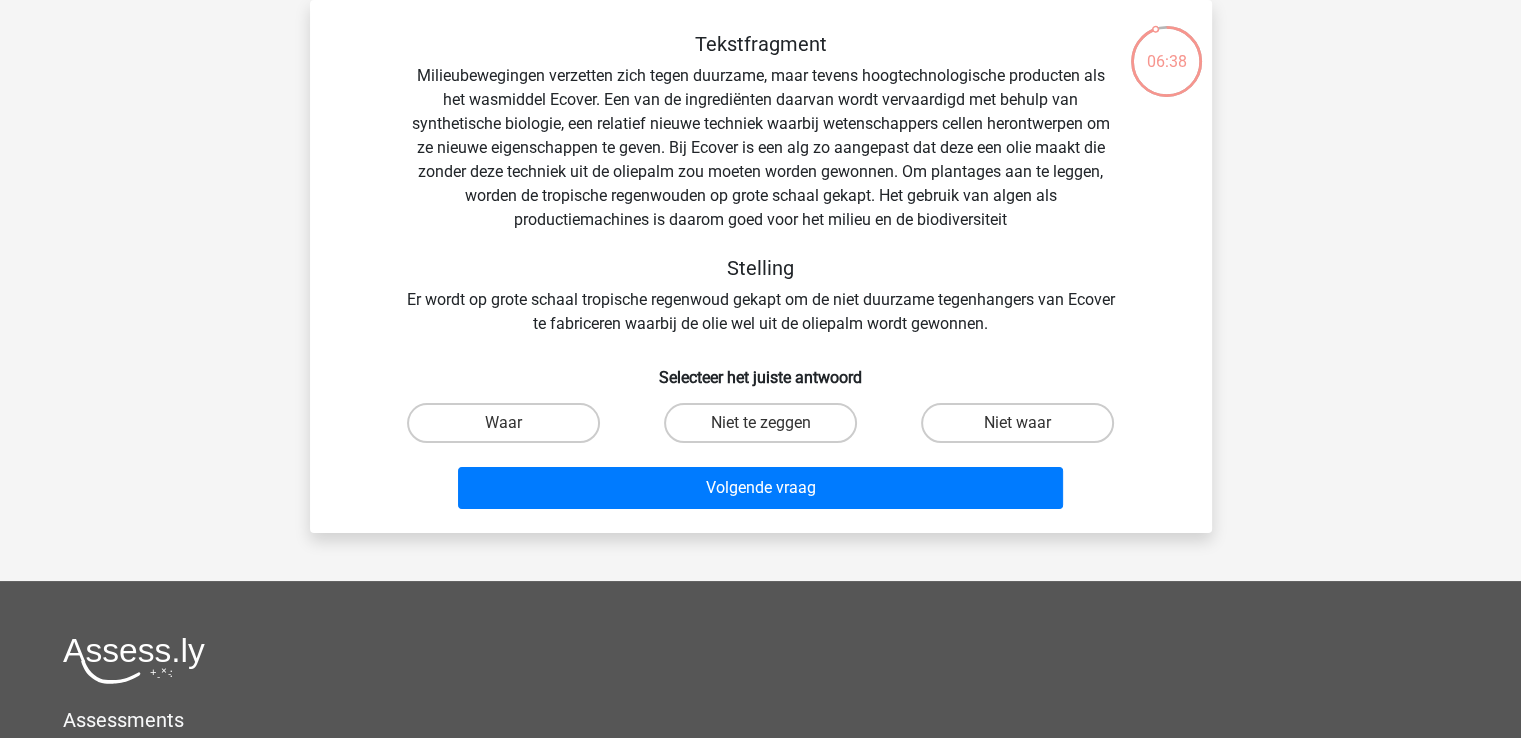 scroll, scrollTop: 0, scrollLeft: 0, axis: both 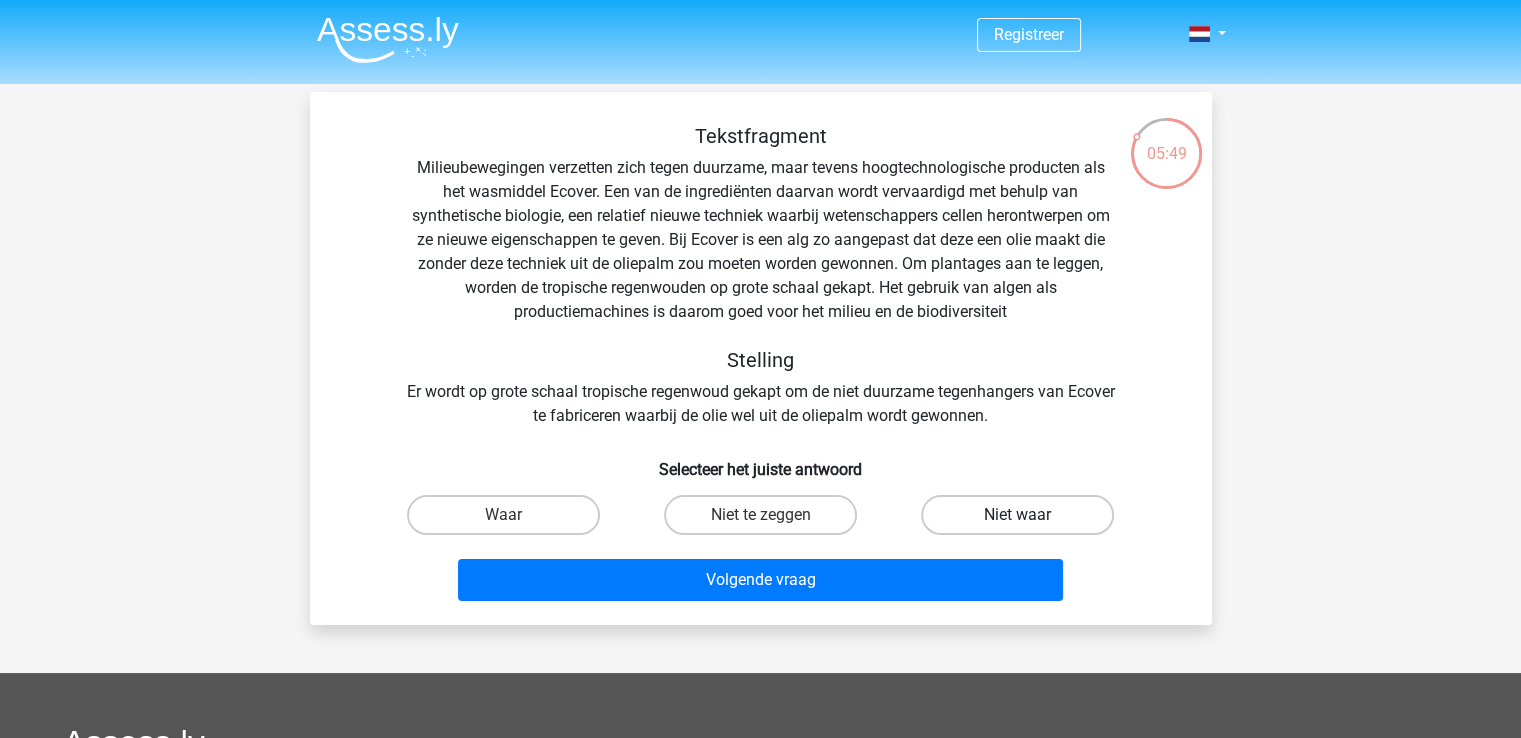click on "Niet waar" at bounding box center (1017, 515) 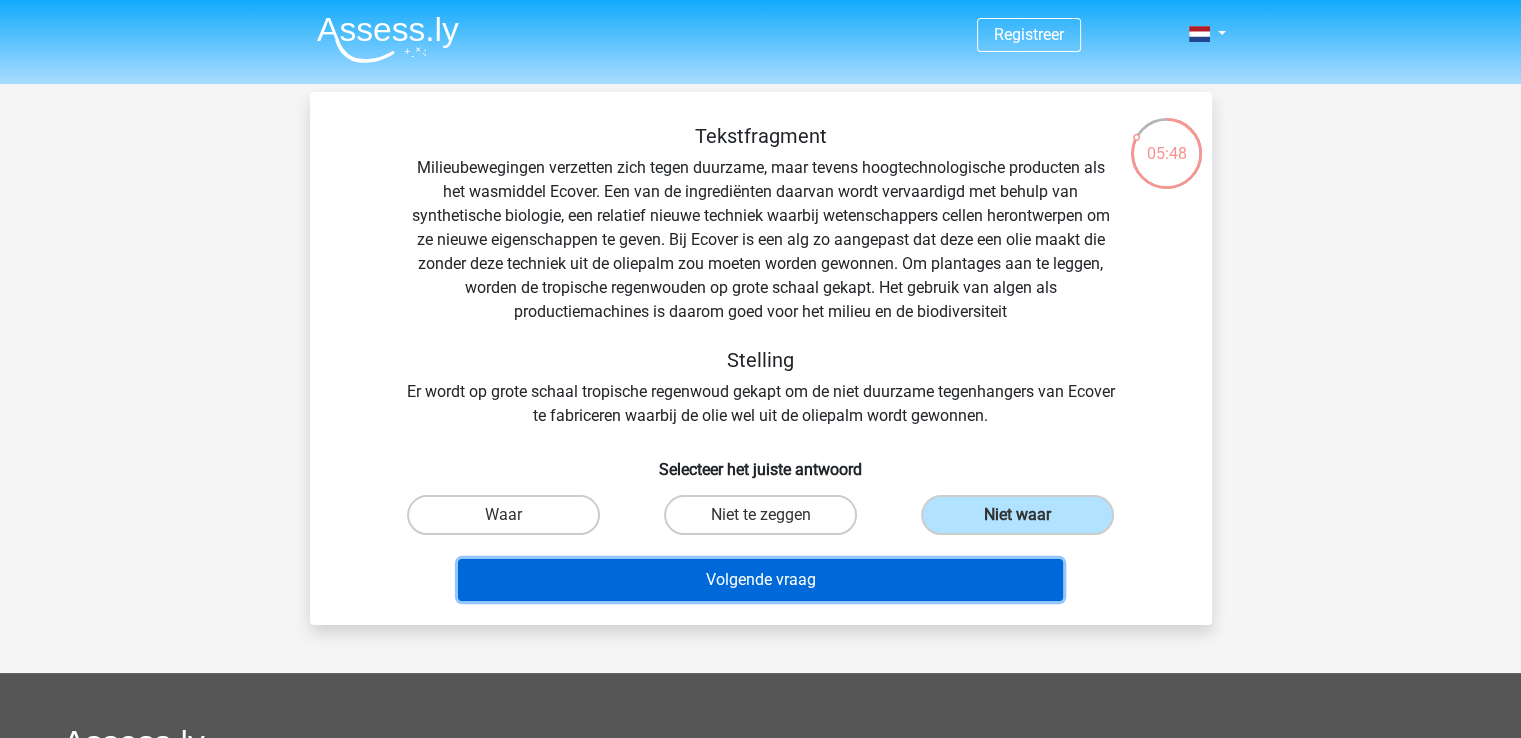 click on "Volgende vraag" at bounding box center [760, 580] 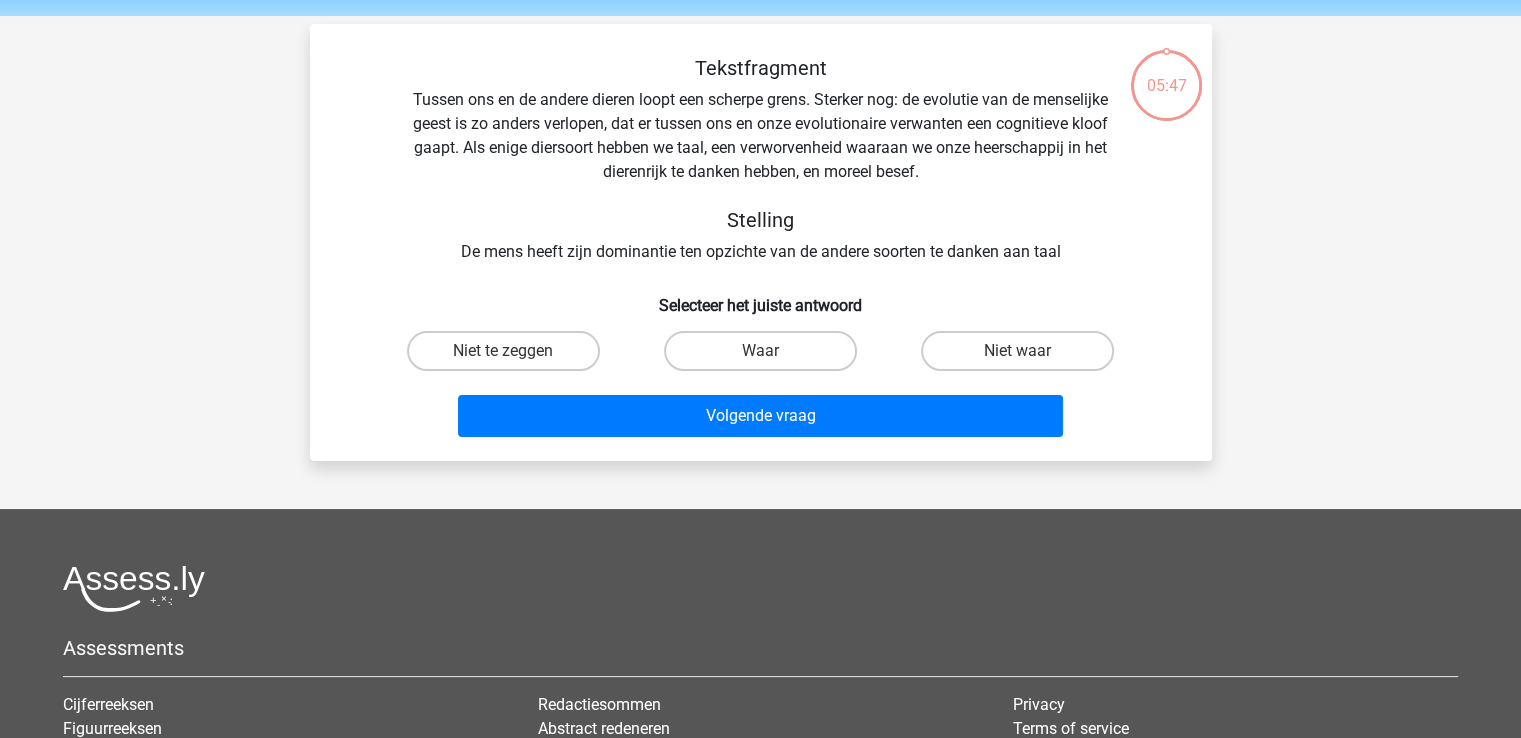 scroll, scrollTop: 92, scrollLeft: 0, axis: vertical 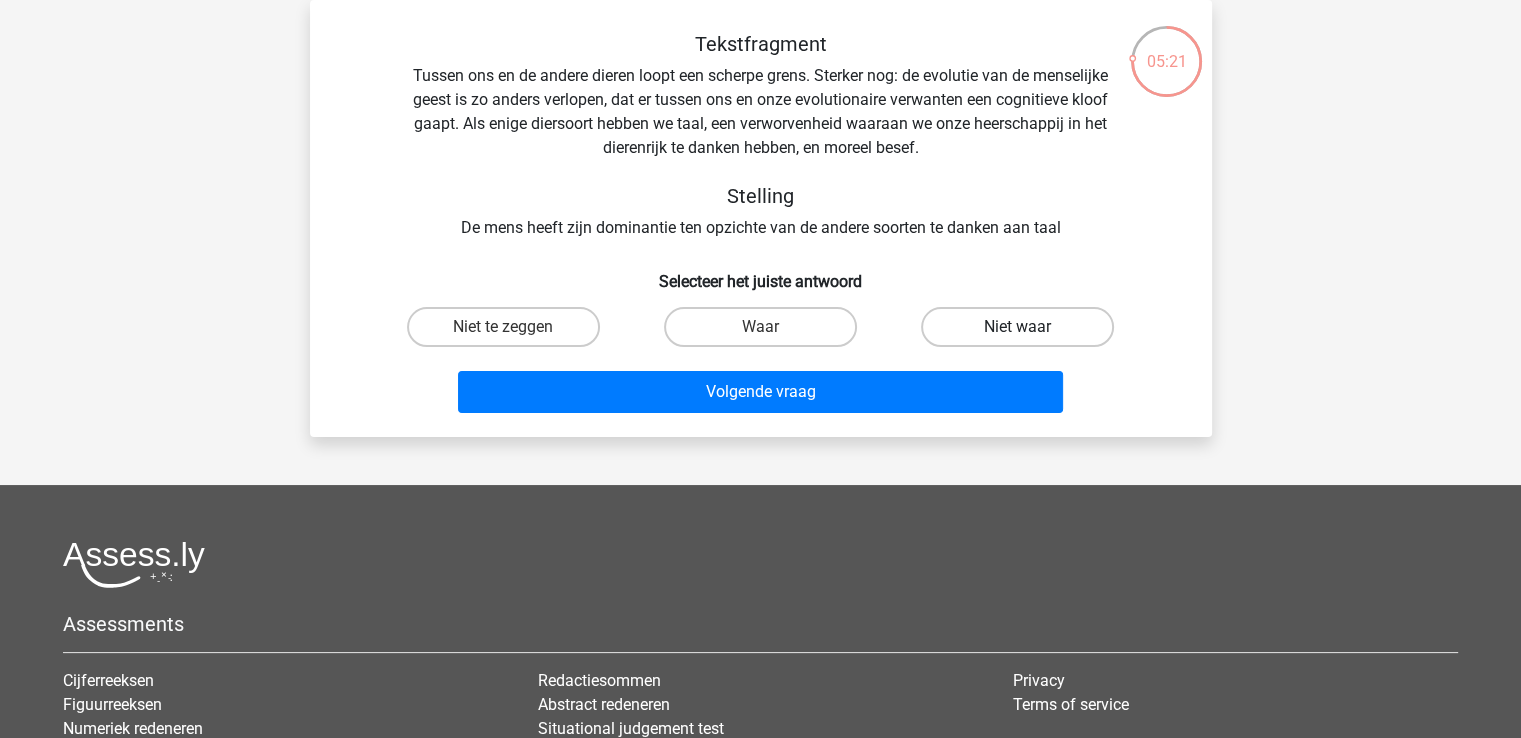click on "Niet waar" at bounding box center [1017, 327] 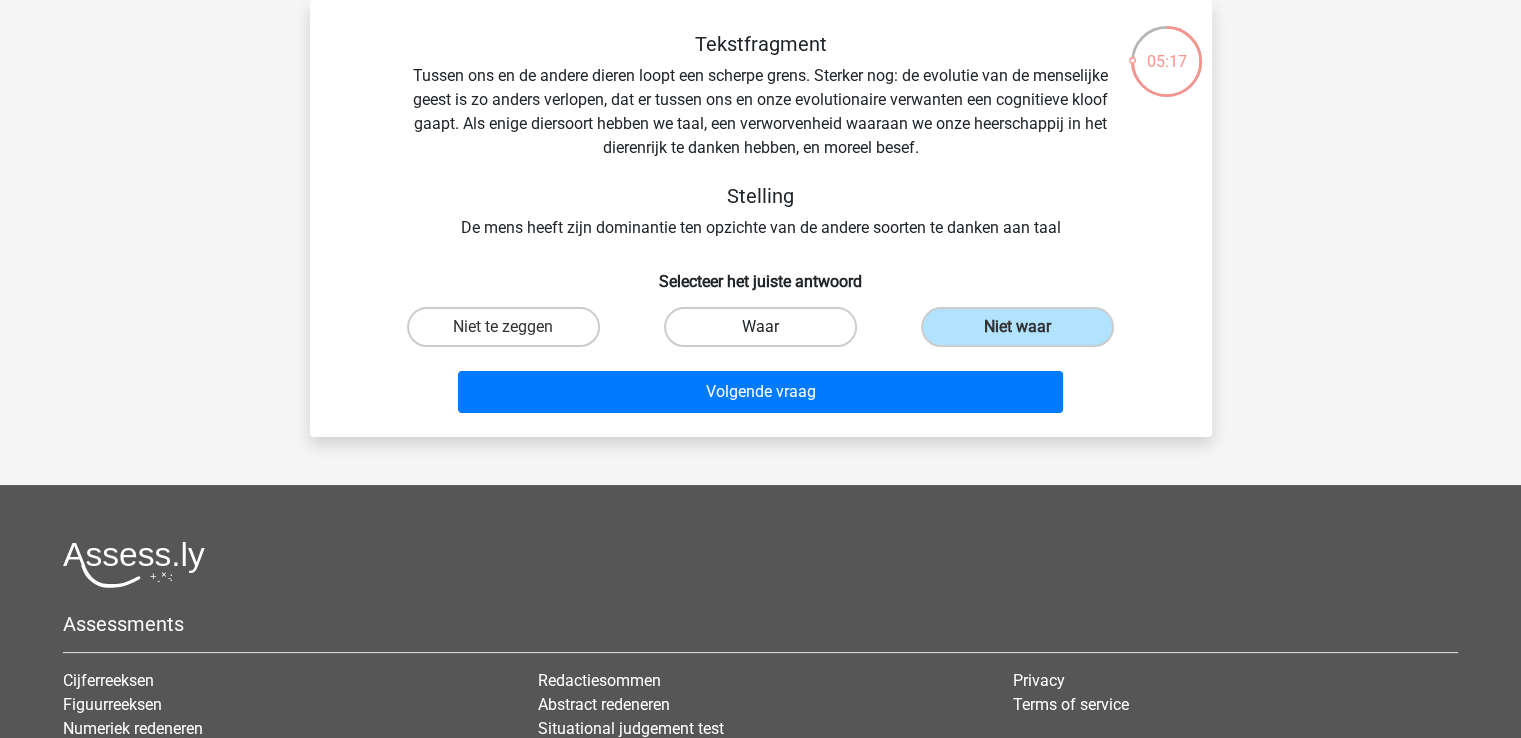 click on "Waar" at bounding box center (760, 327) 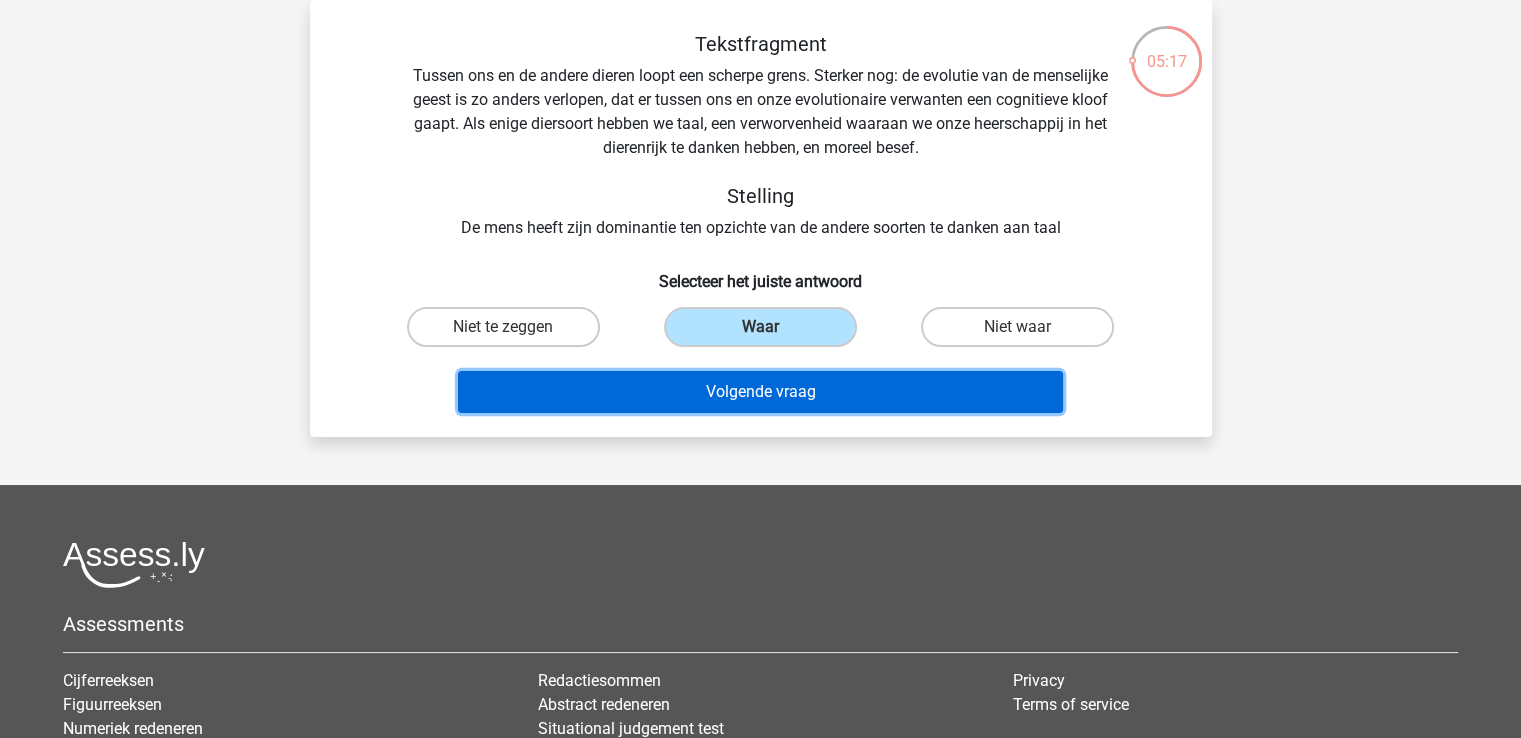 click on "Volgende vraag" at bounding box center (760, 392) 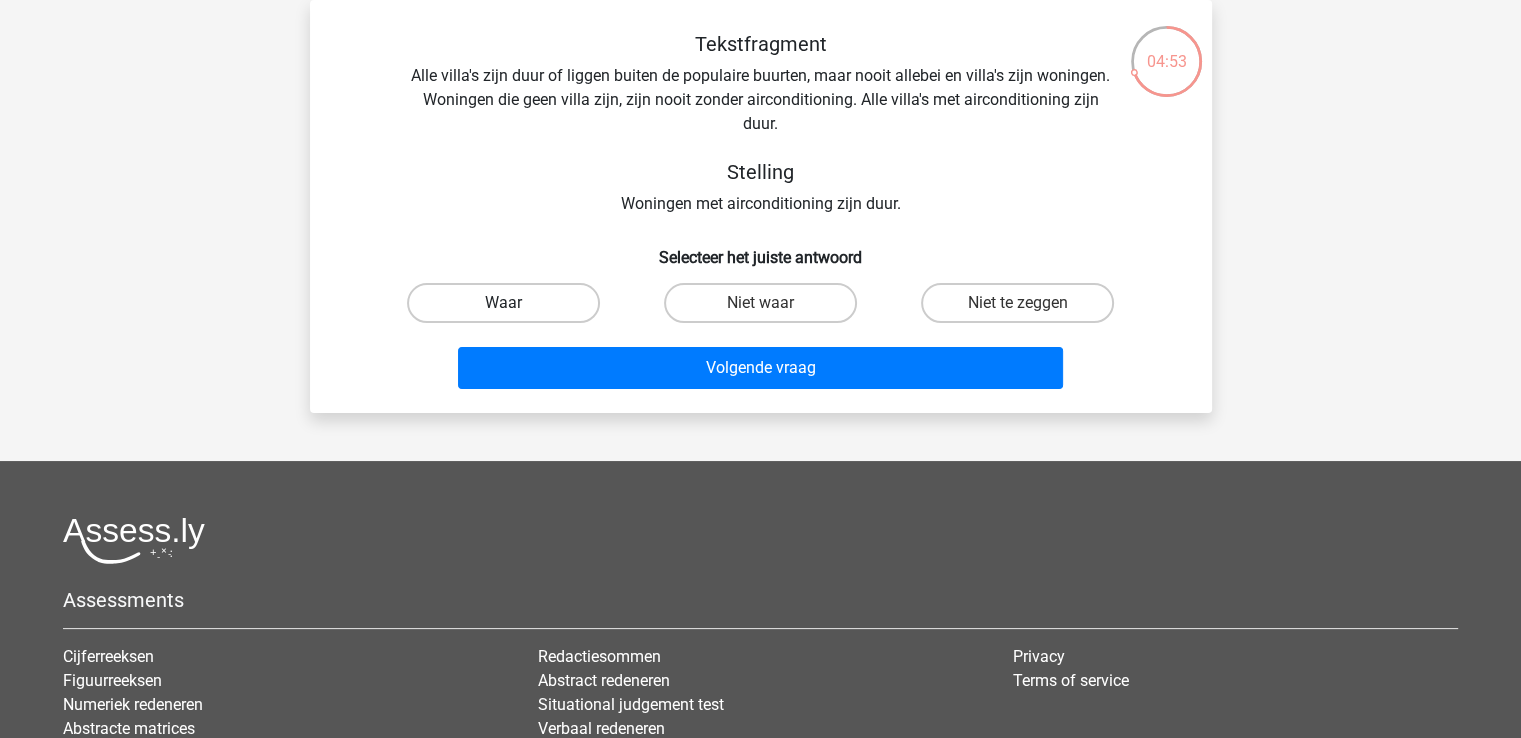 drag, startPoint x: 500, startPoint y: 300, endPoint x: 584, endPoint y: 304, distance: 84.095184 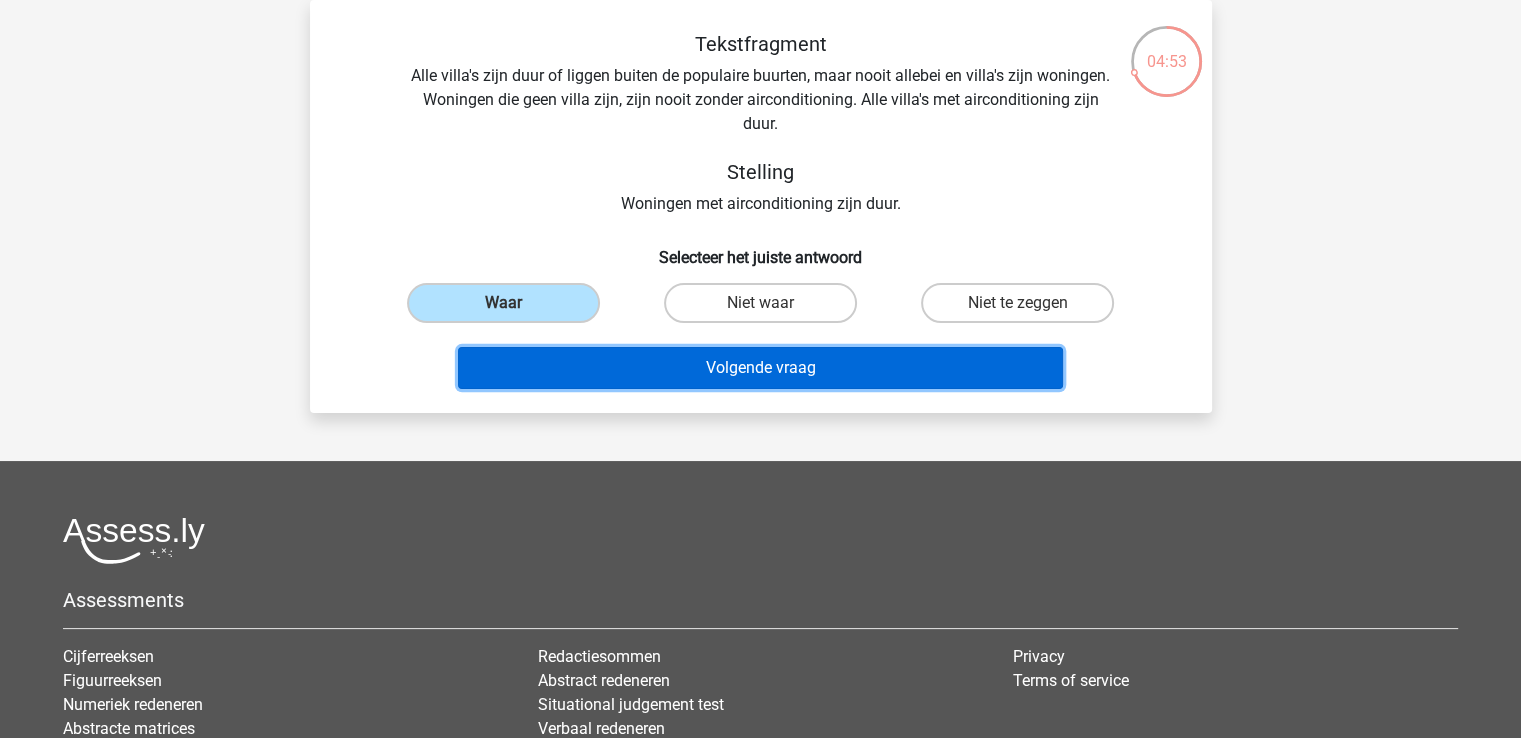 click on "Volgende vraag" at bounding box center (760, 368) 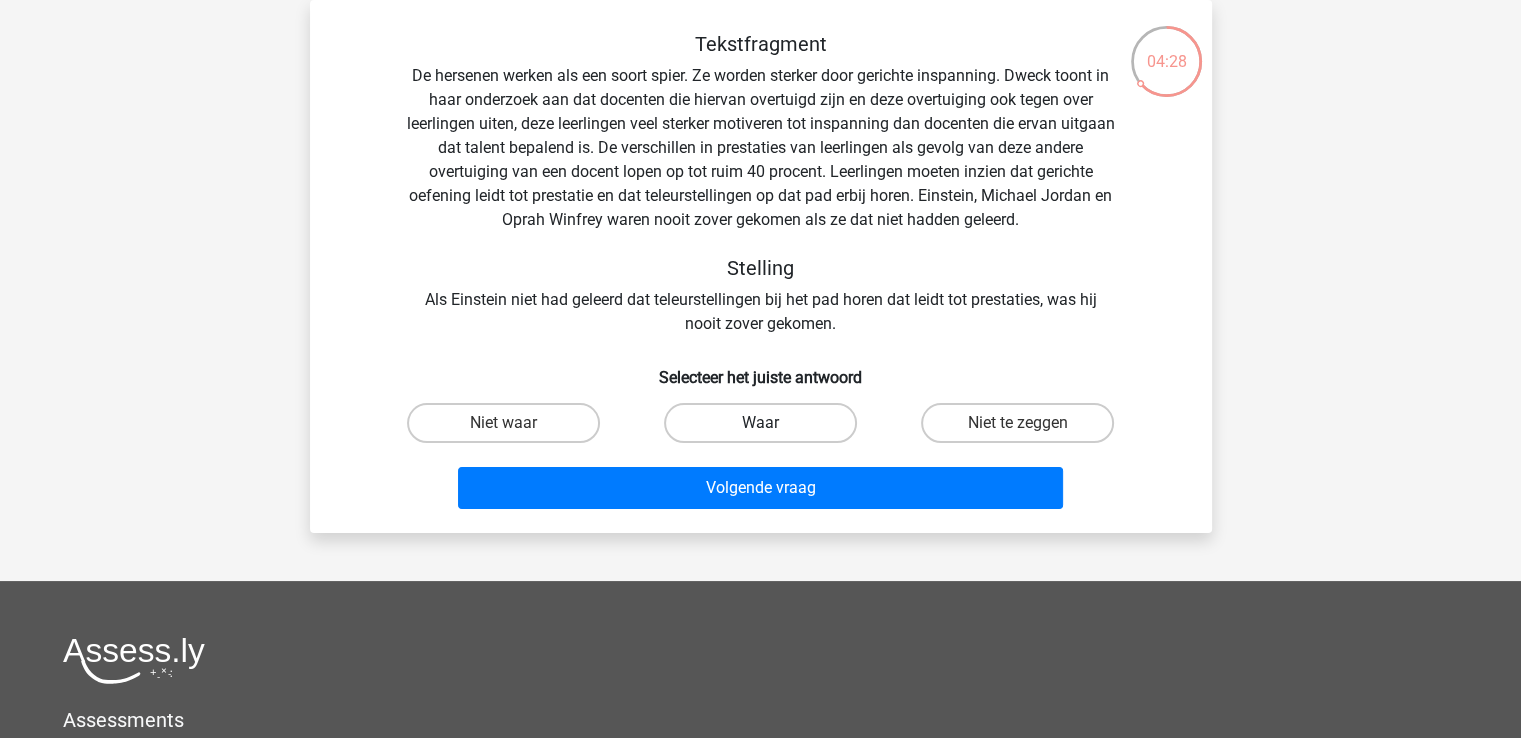 click on "Waar" at bounding box center (760, 423) 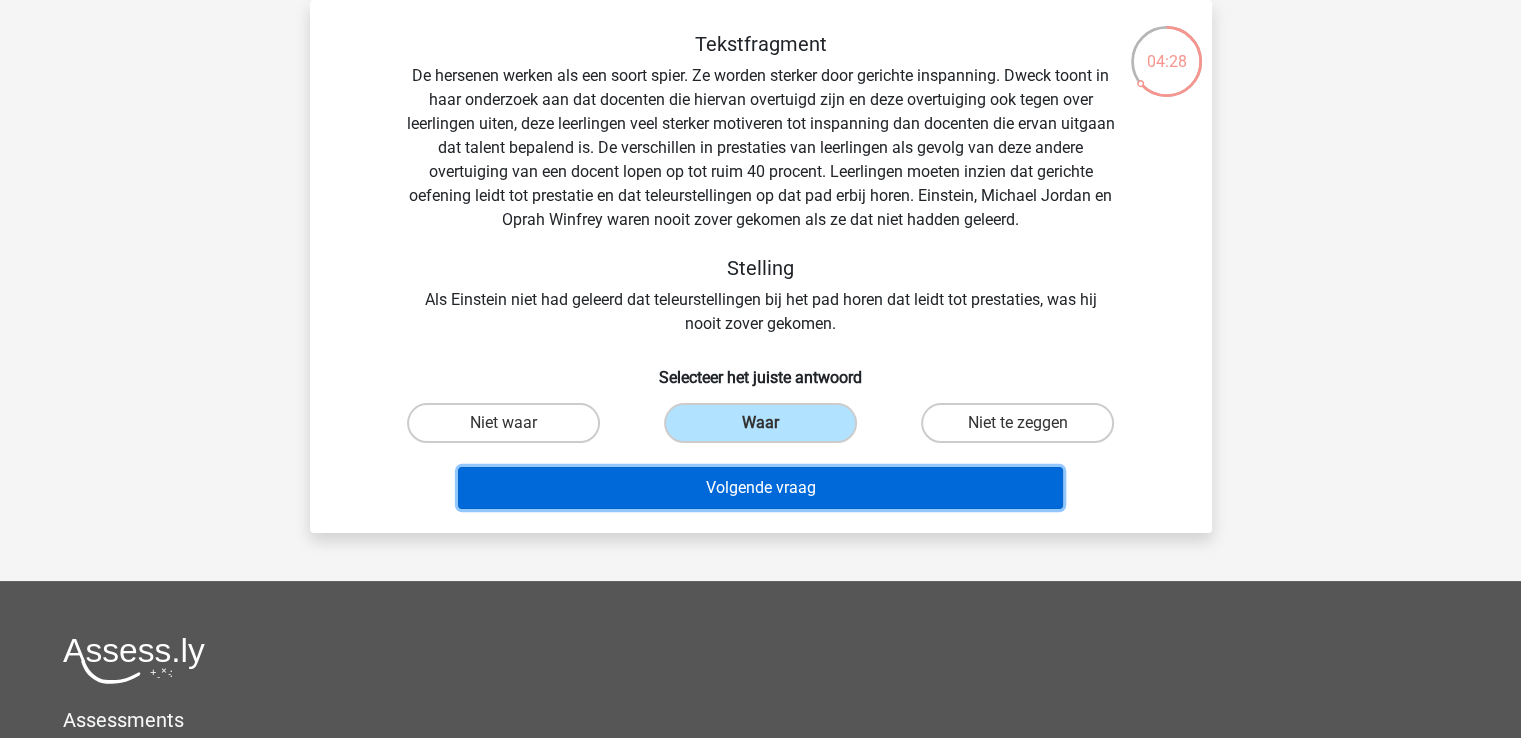 drag, startPoint x: 790, startPoint y: 486, endPoint x: 822, endPoint y: 495, distance: 33.24154 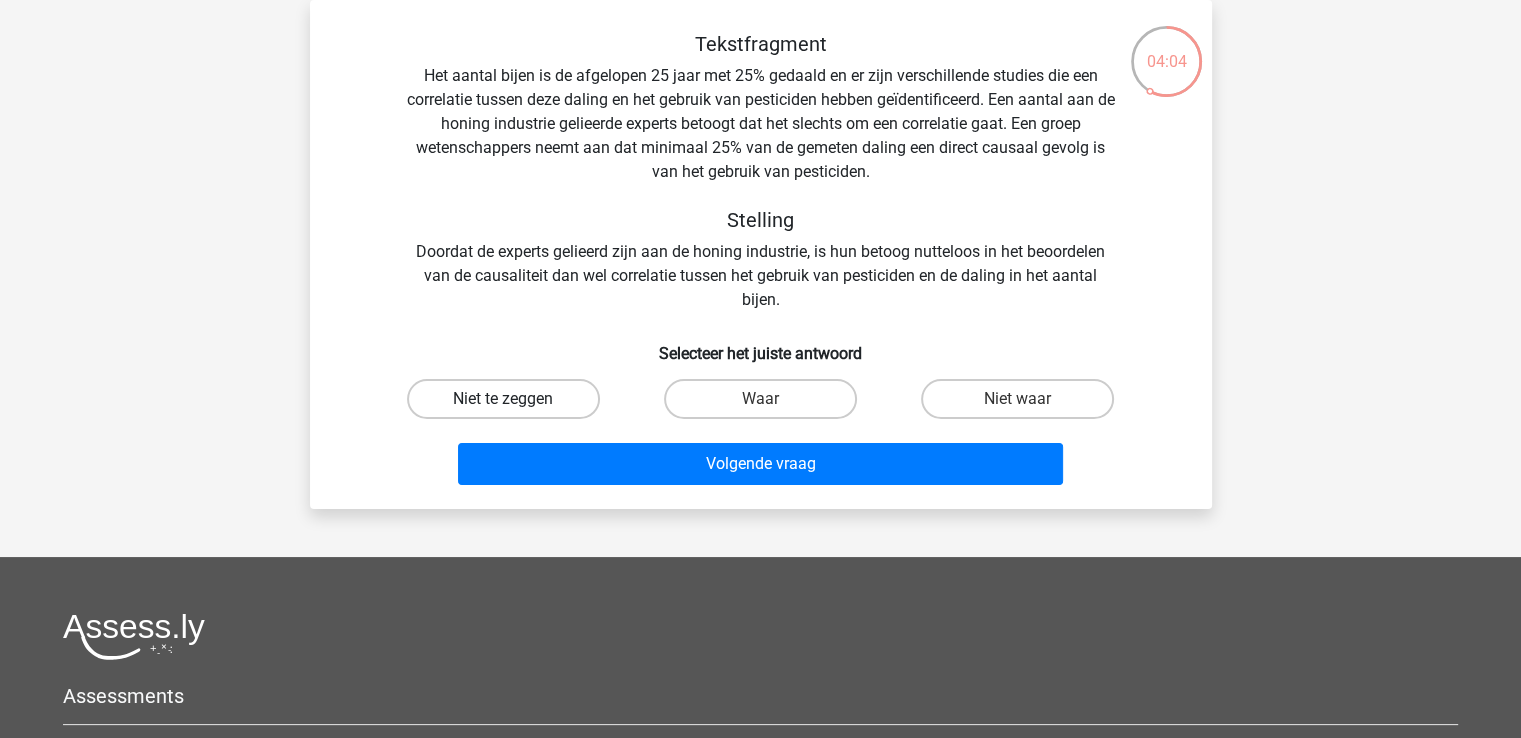 drag, startPoint x: 509, startPoint y: 389, endPoint x: 630, endPoint y: 444, distance: 132.91351 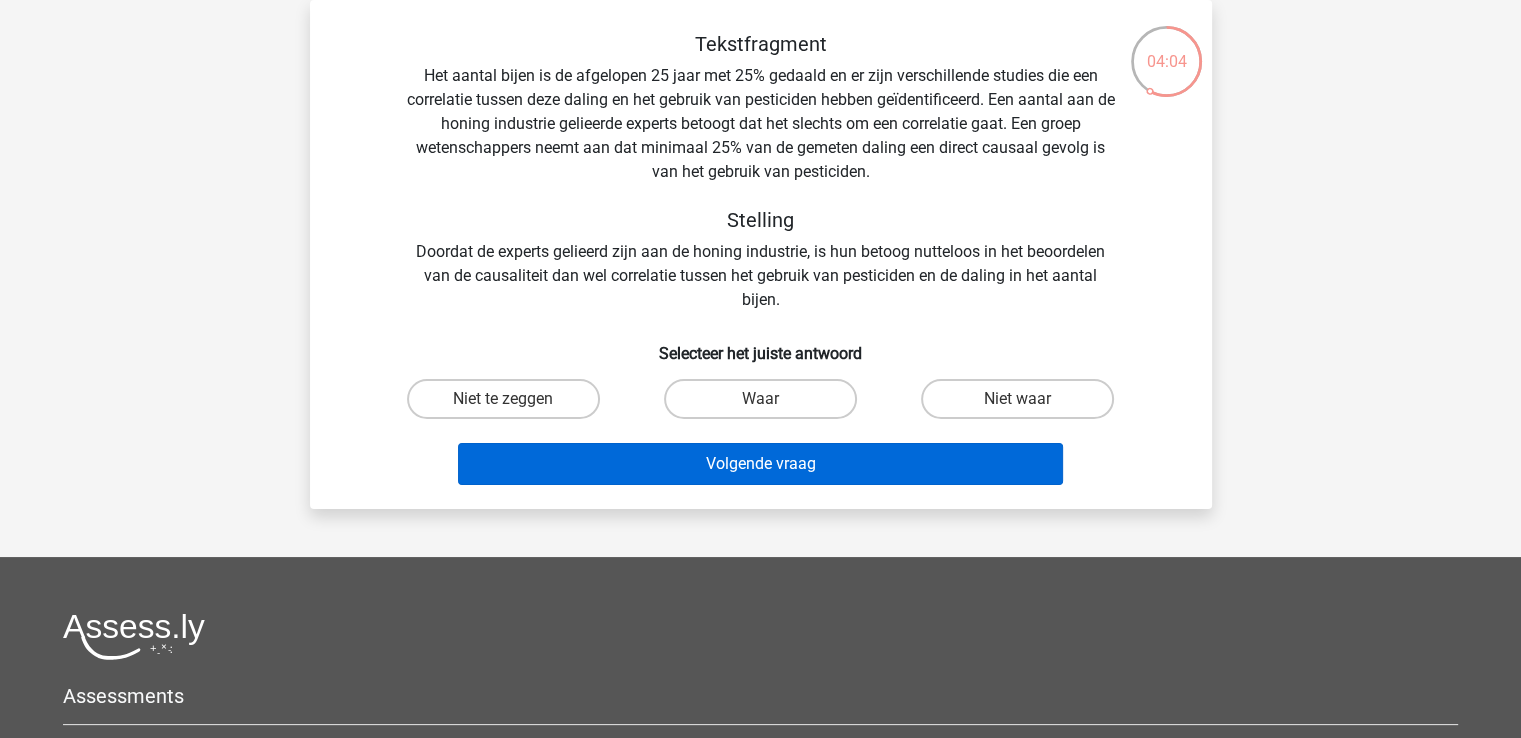 click on "Niet te zeggen" at bounding box center (509, 405) 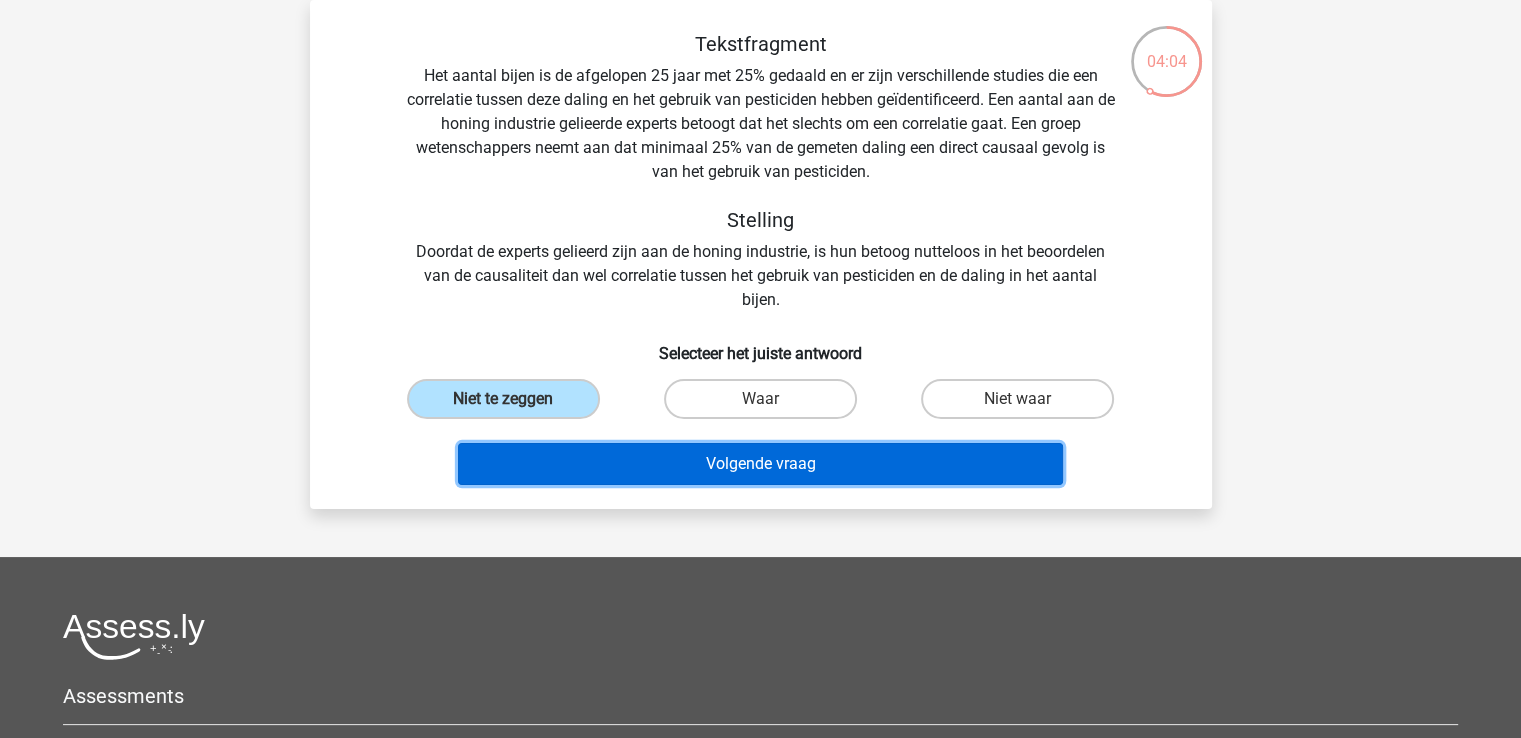 click on "Volgende vraag" at bounding box center (760, 464) 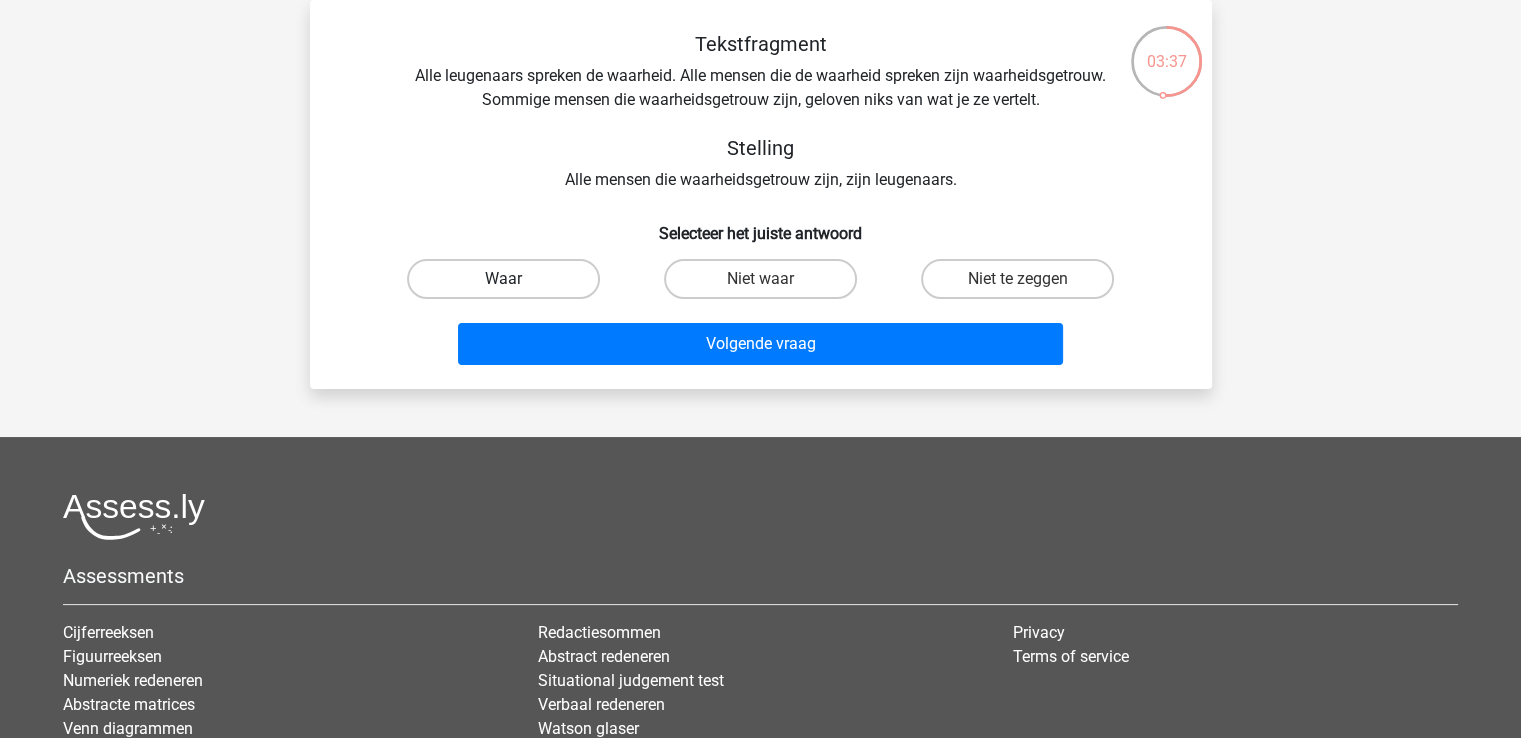 click on "Waar" at bounding box center (503, 279) 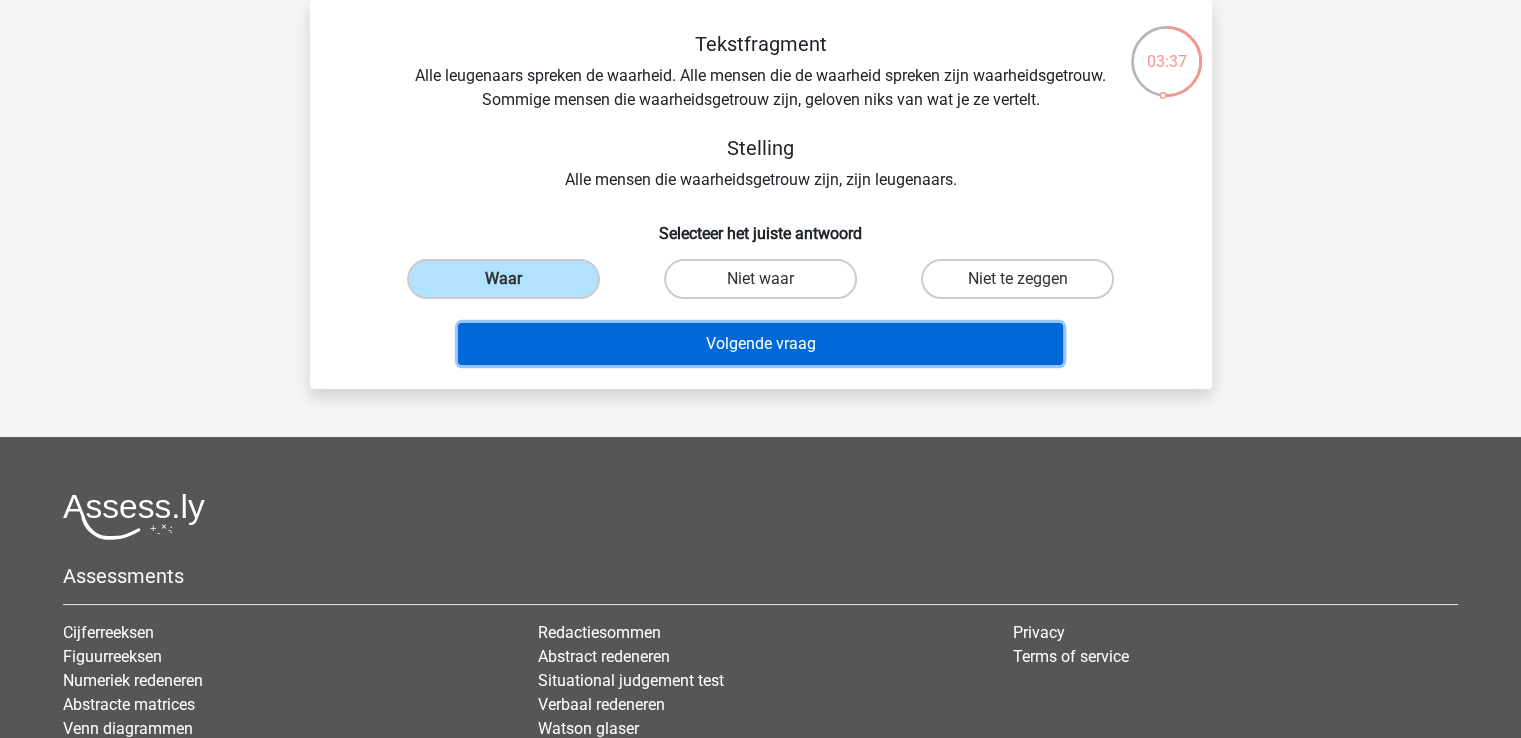 click on "Volgende vraag" at bounding box center [760, 344] 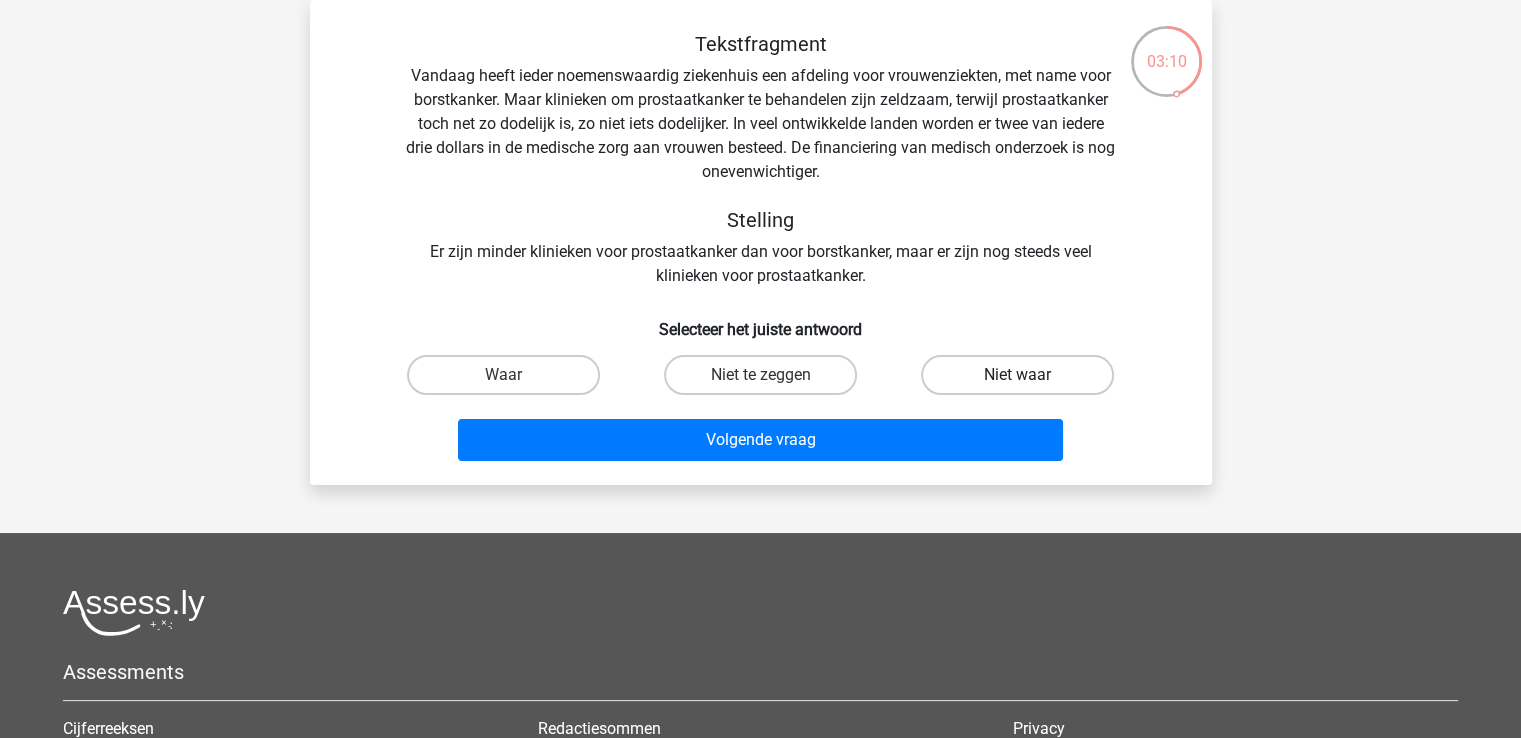 click on "Niet waar" at bounding box center [1017, 375] 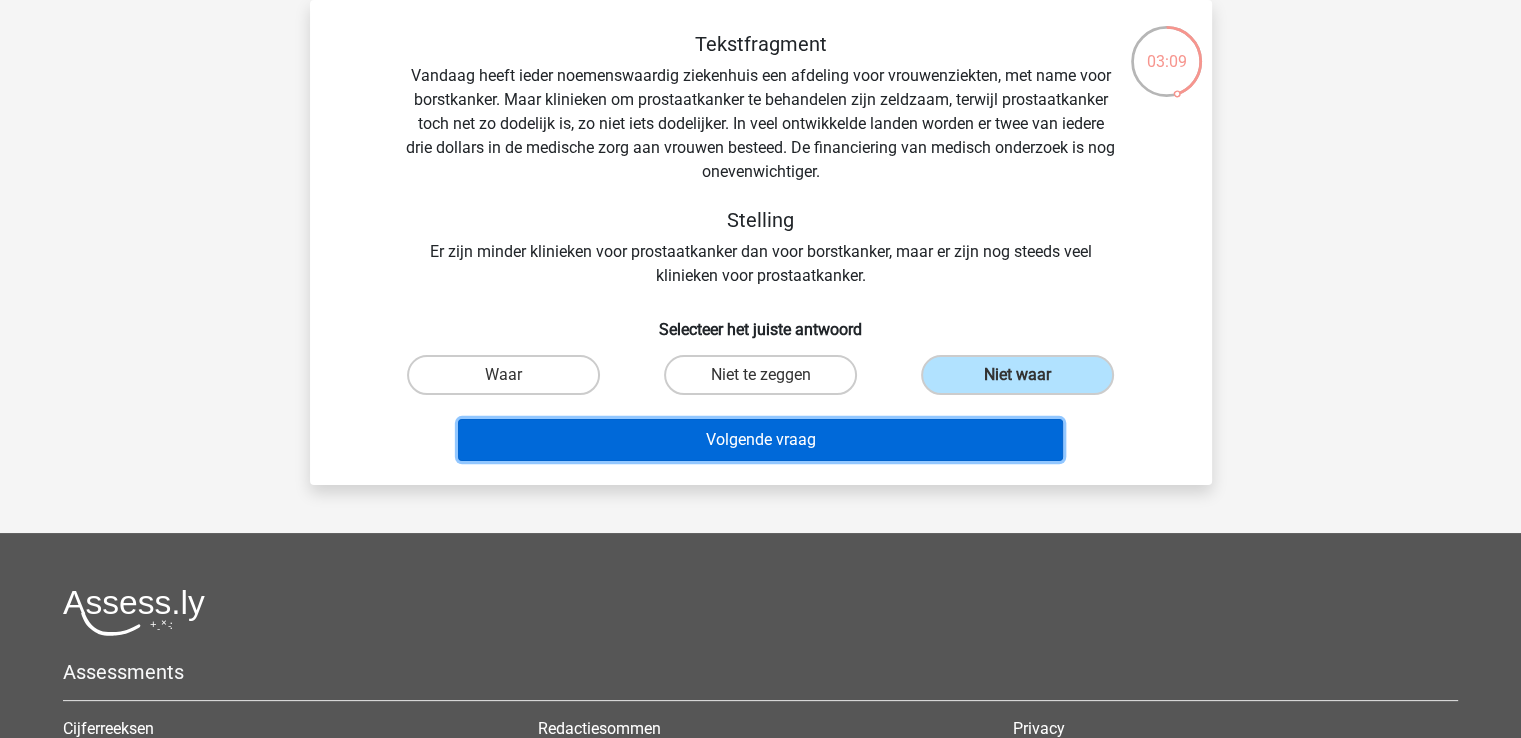 click on "Volgende vraag" at bounding box center [760, 440] 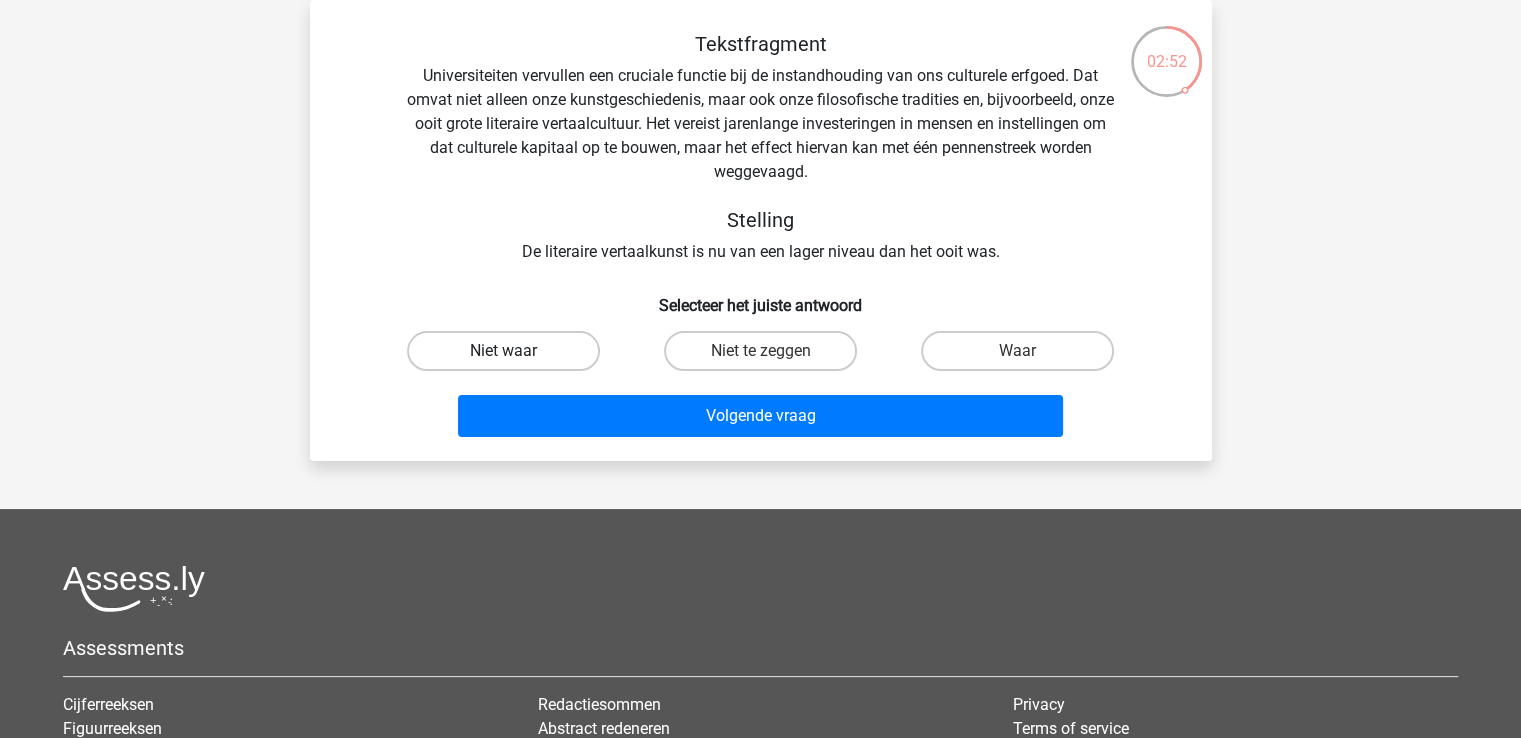 click on "Niet waar" at bounding box center (503, 351) 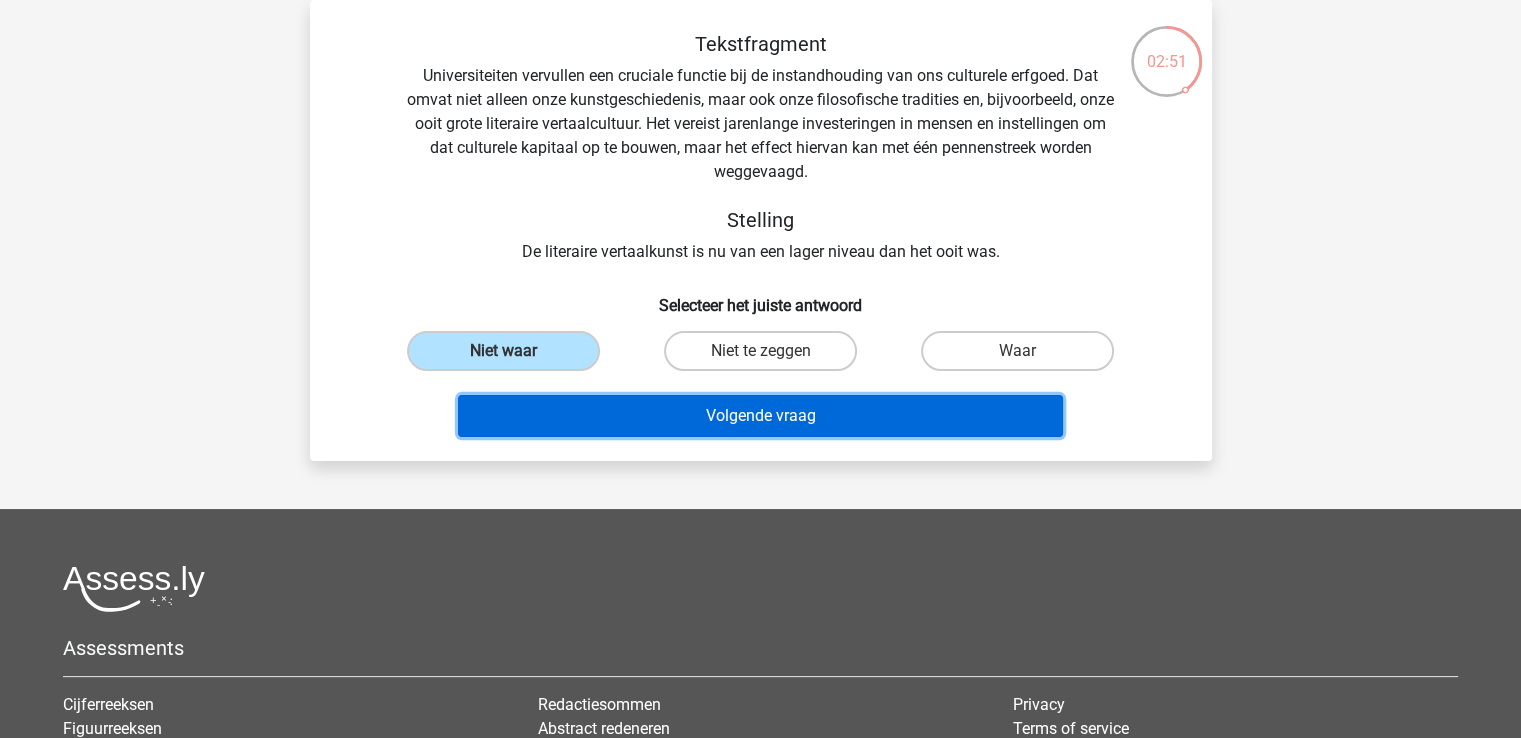 click on "Volgende vraag" at bounding box center [760, 416] 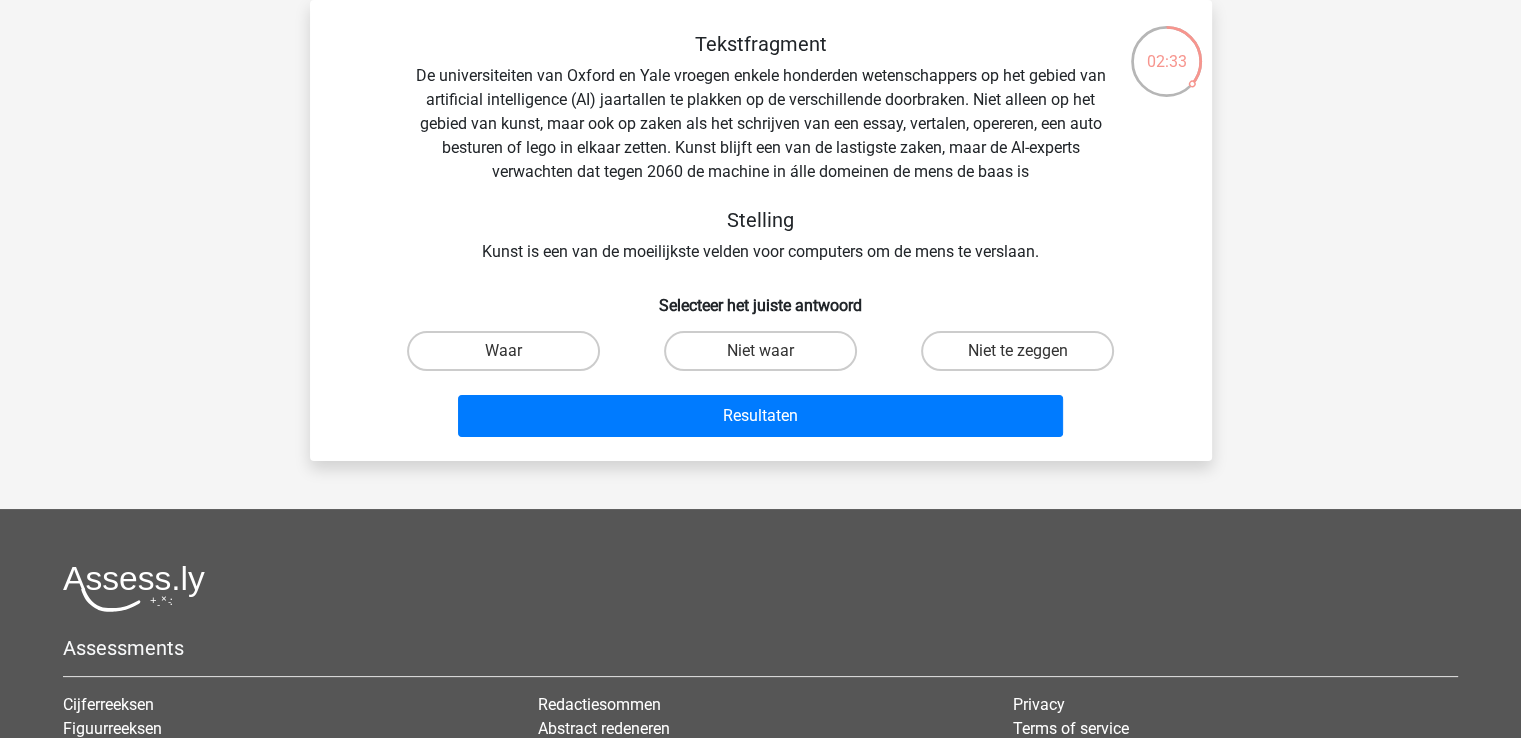 click on "Waar" at bounding box center [509, 357] 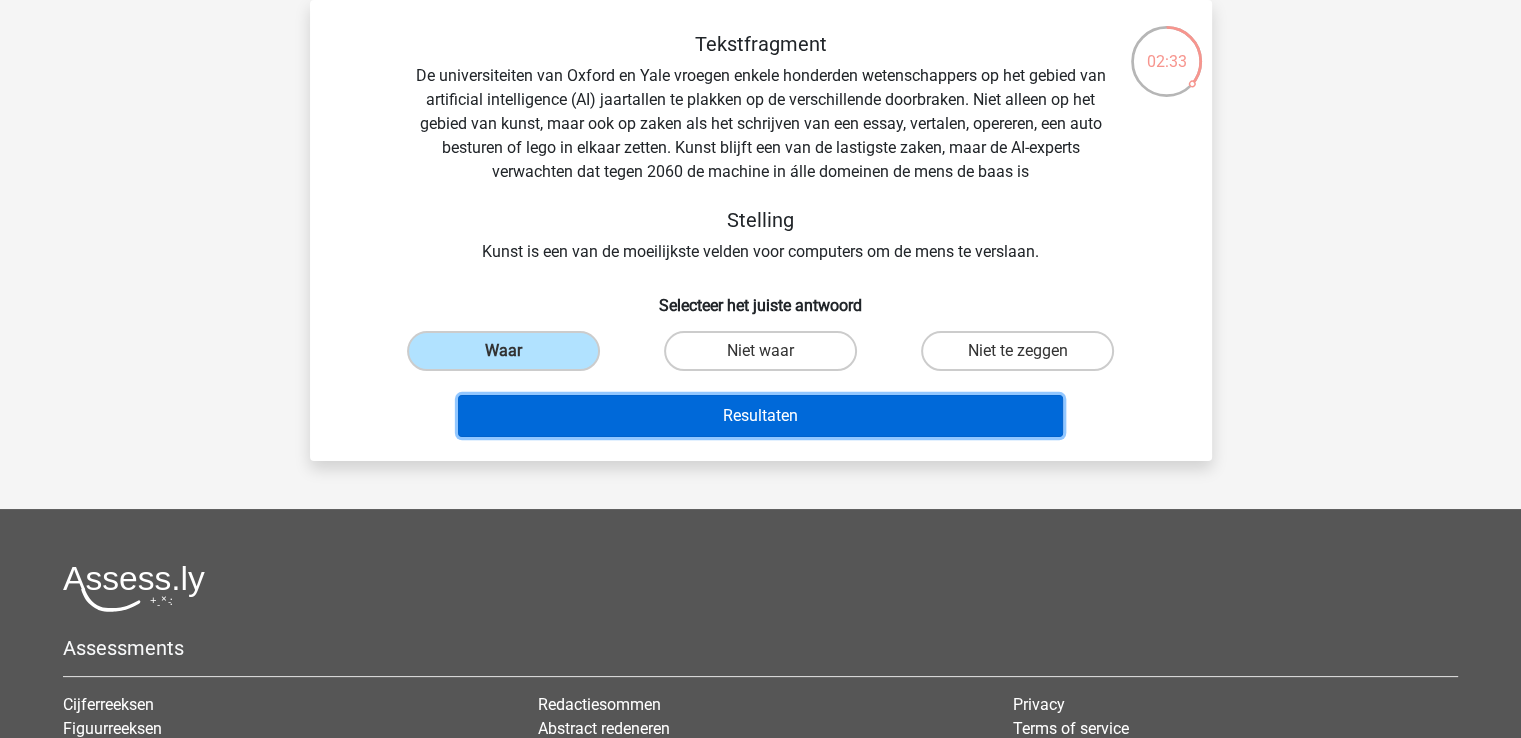 click on "Resultaten" at bounding box center (760, 416) 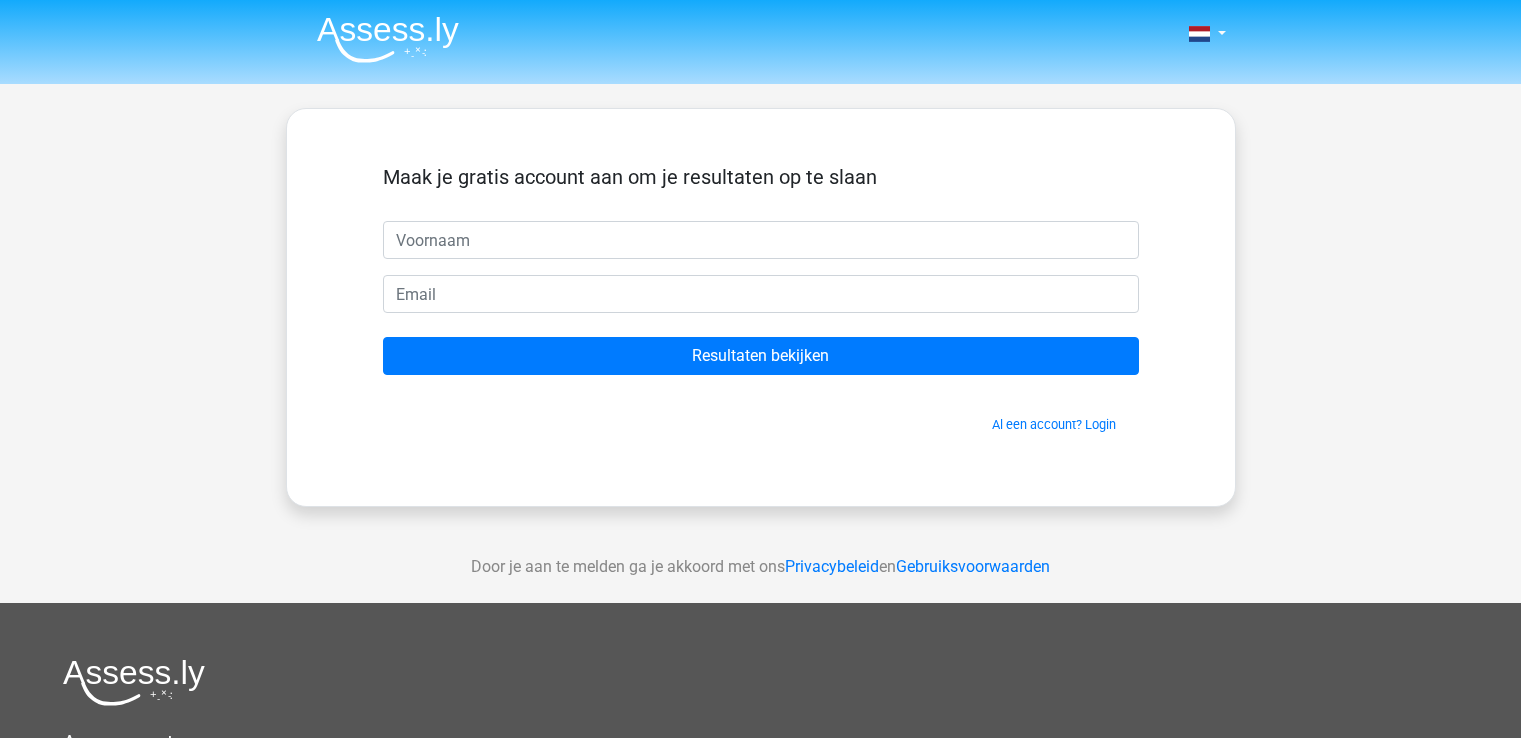 scroll, scrollTop: 0, scrollLeft: 0, axis: both 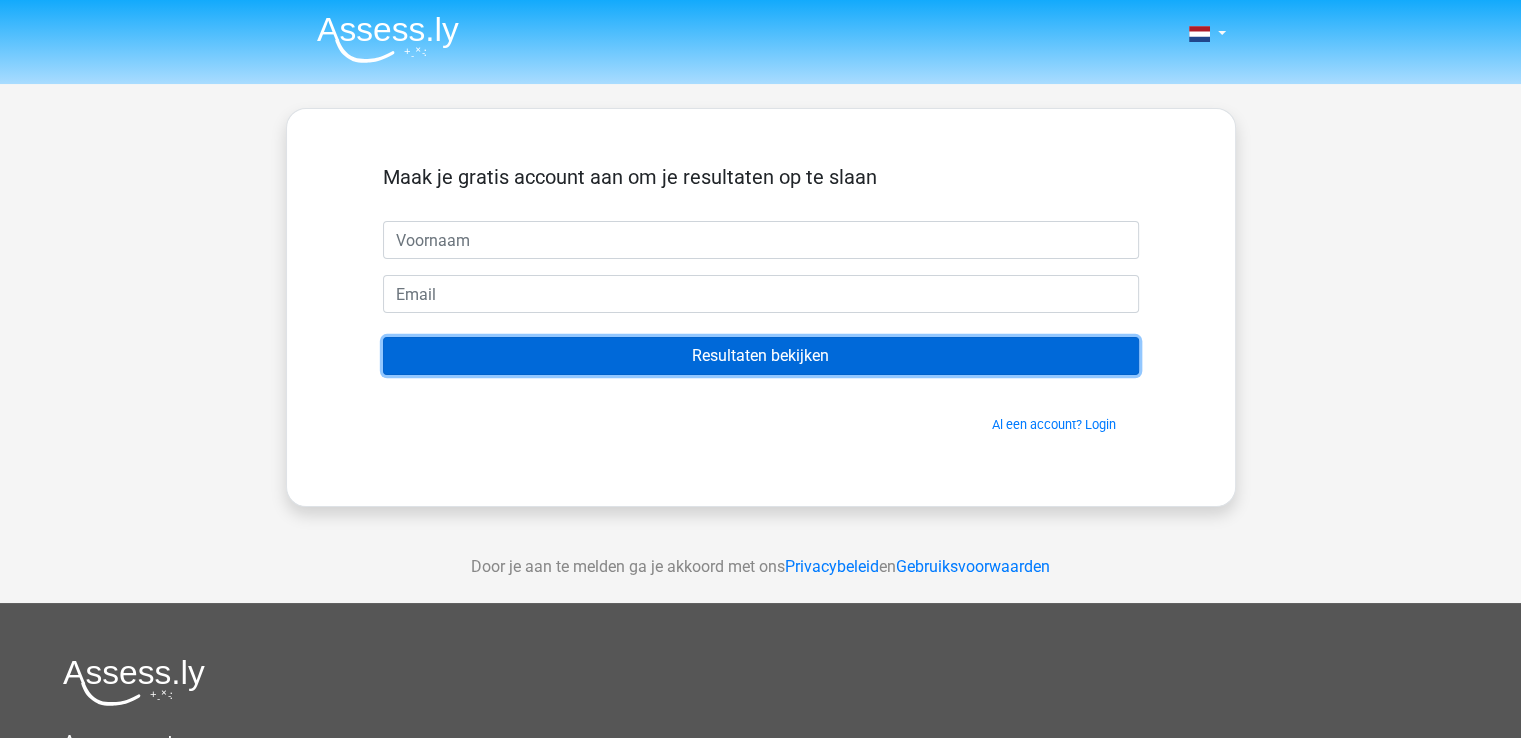 click on "Resultaten bekijken" at bounding box center [761, 356] 